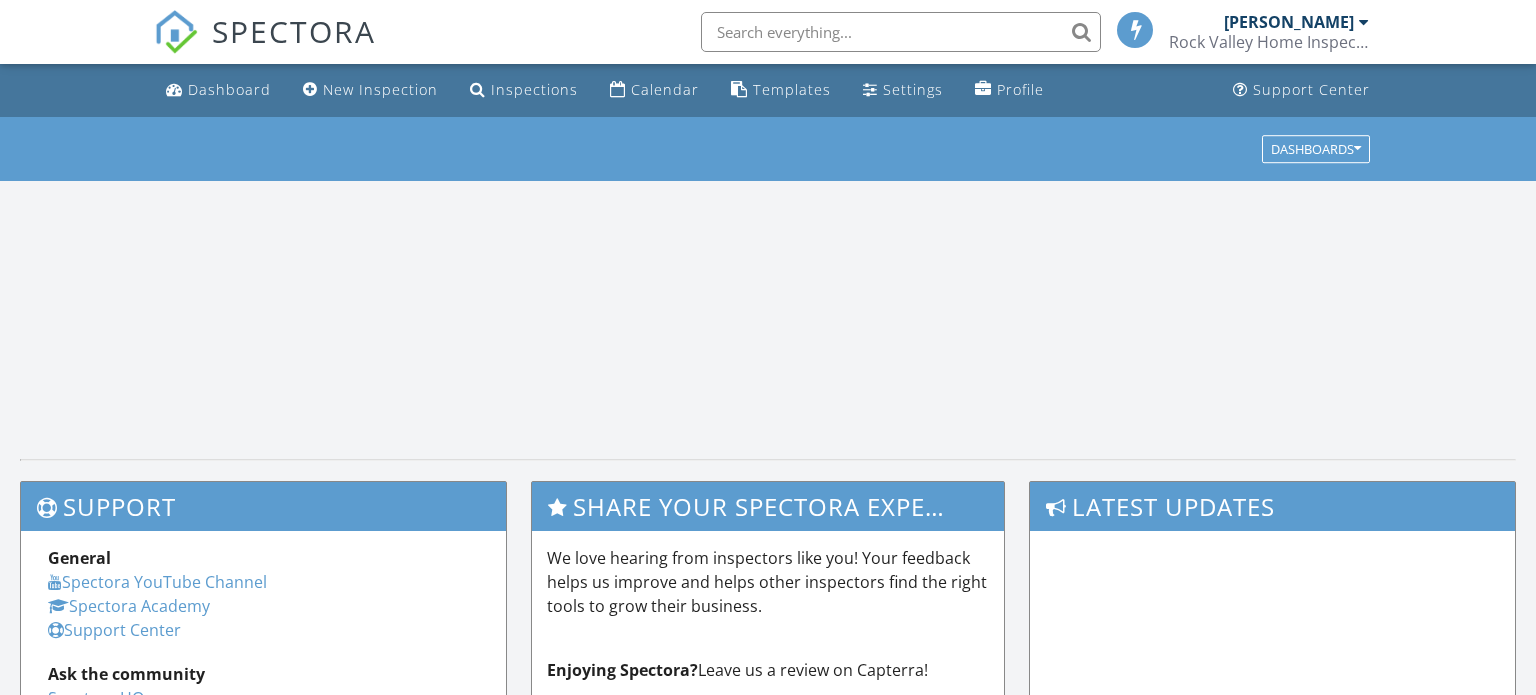 scroll, scrollTop: 0, scrollLeft: 0, axis: both 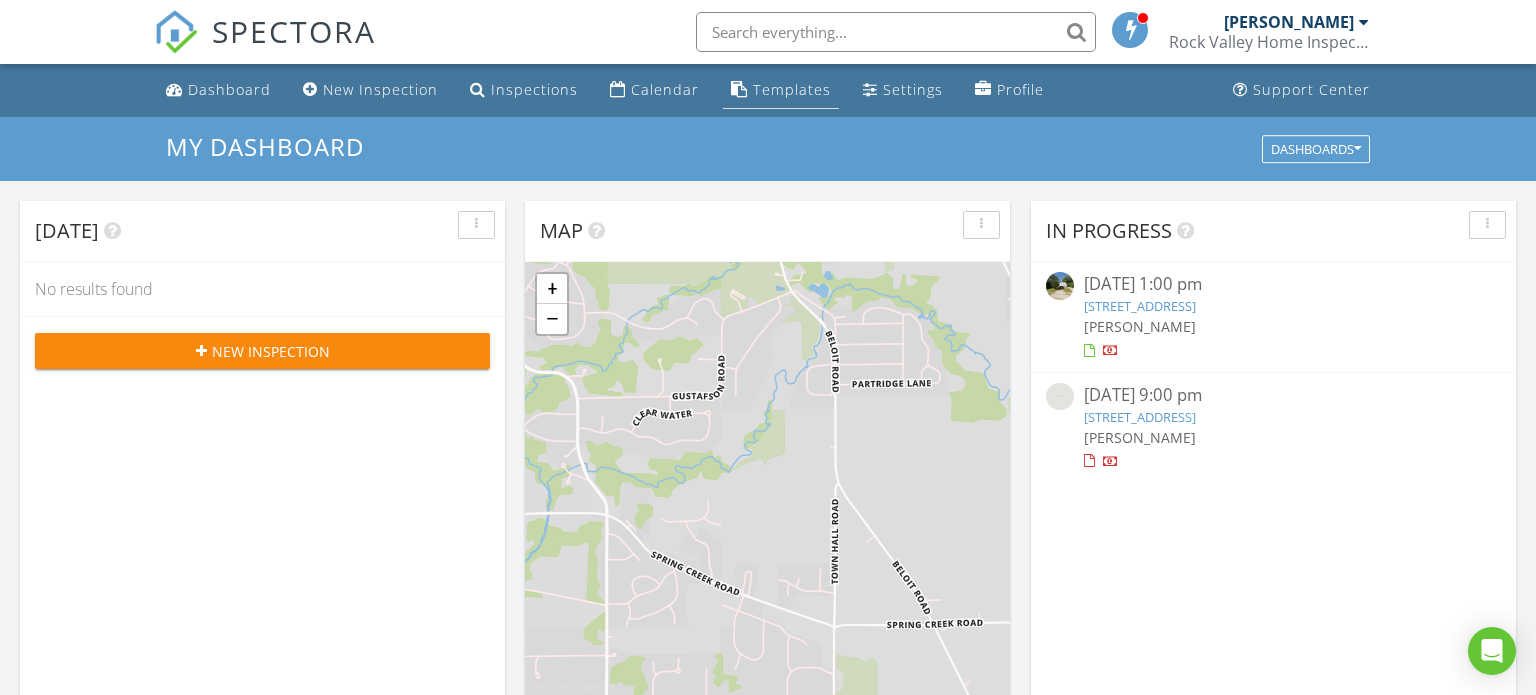 click on "Templates" at bounding box center [792, 89] 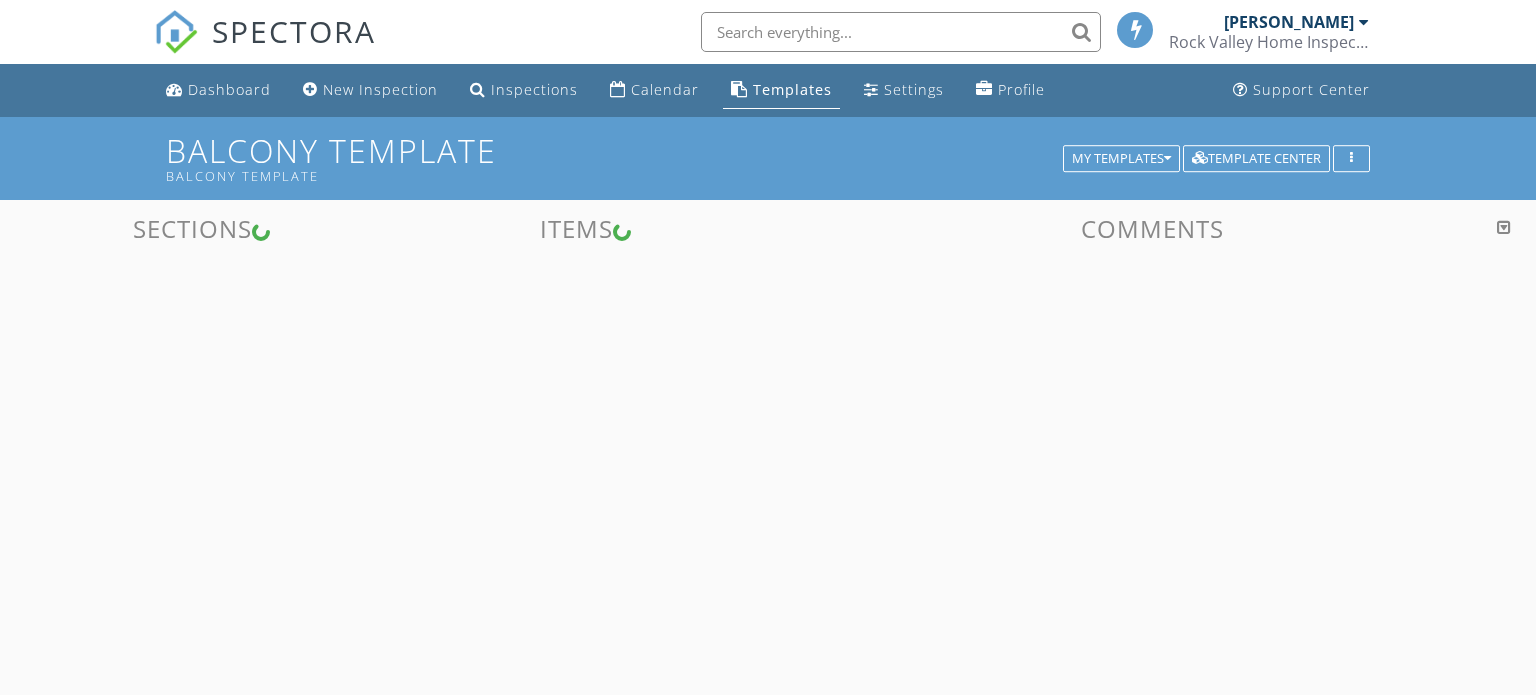 scroll, scrollTop: 0, scrollLeft: 0, axis: both 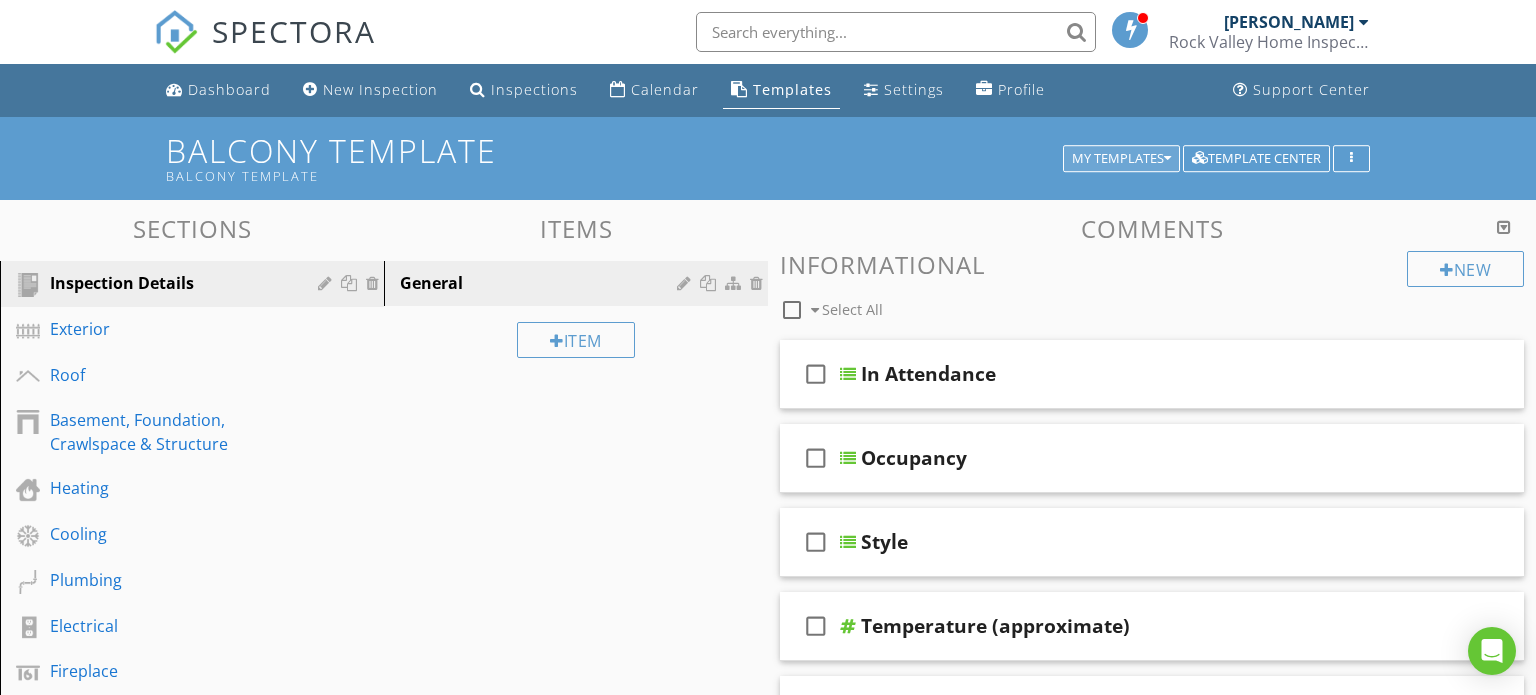 click on "My Templates" at bounding box center [1121, 159] 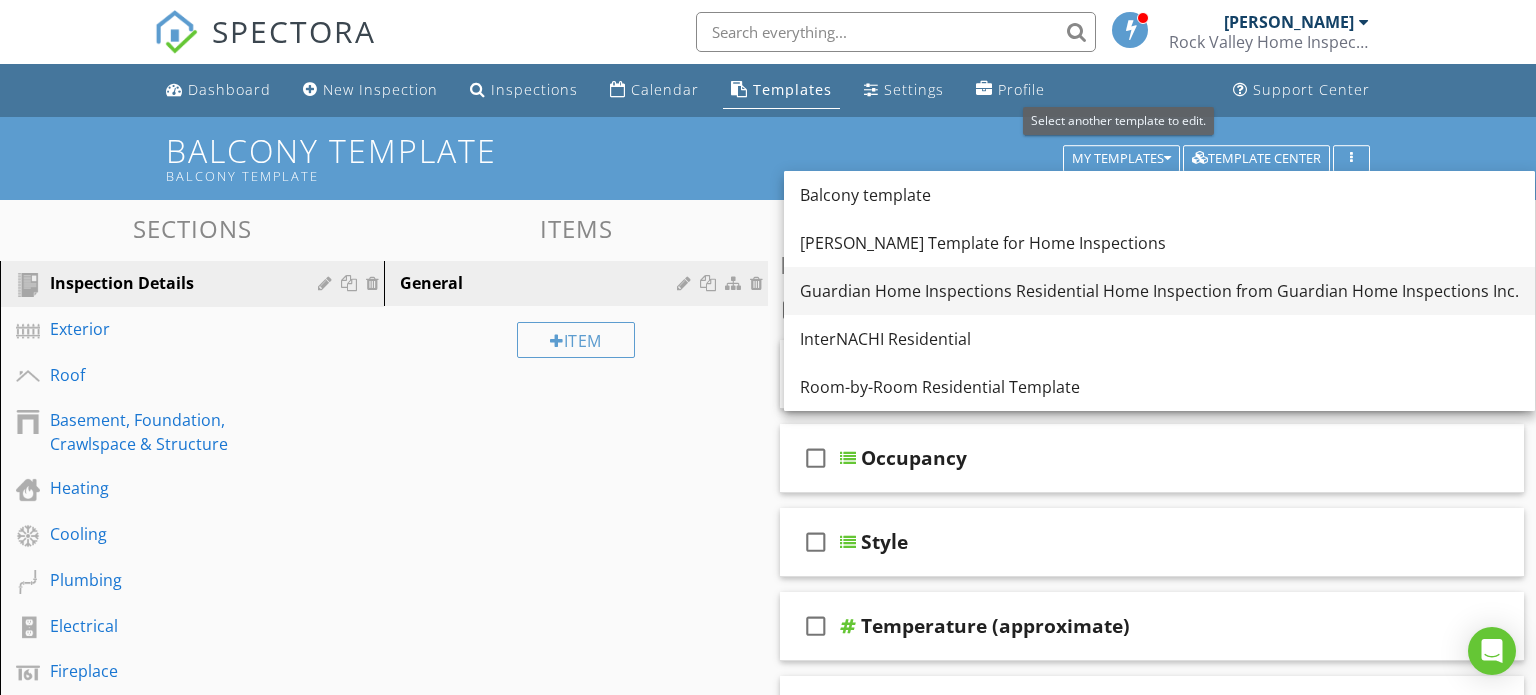 click on "Guardian Home Inspections Residential Home Inspection  from Guardian Home Inspections Inc." at bounding box center [1159, 291] 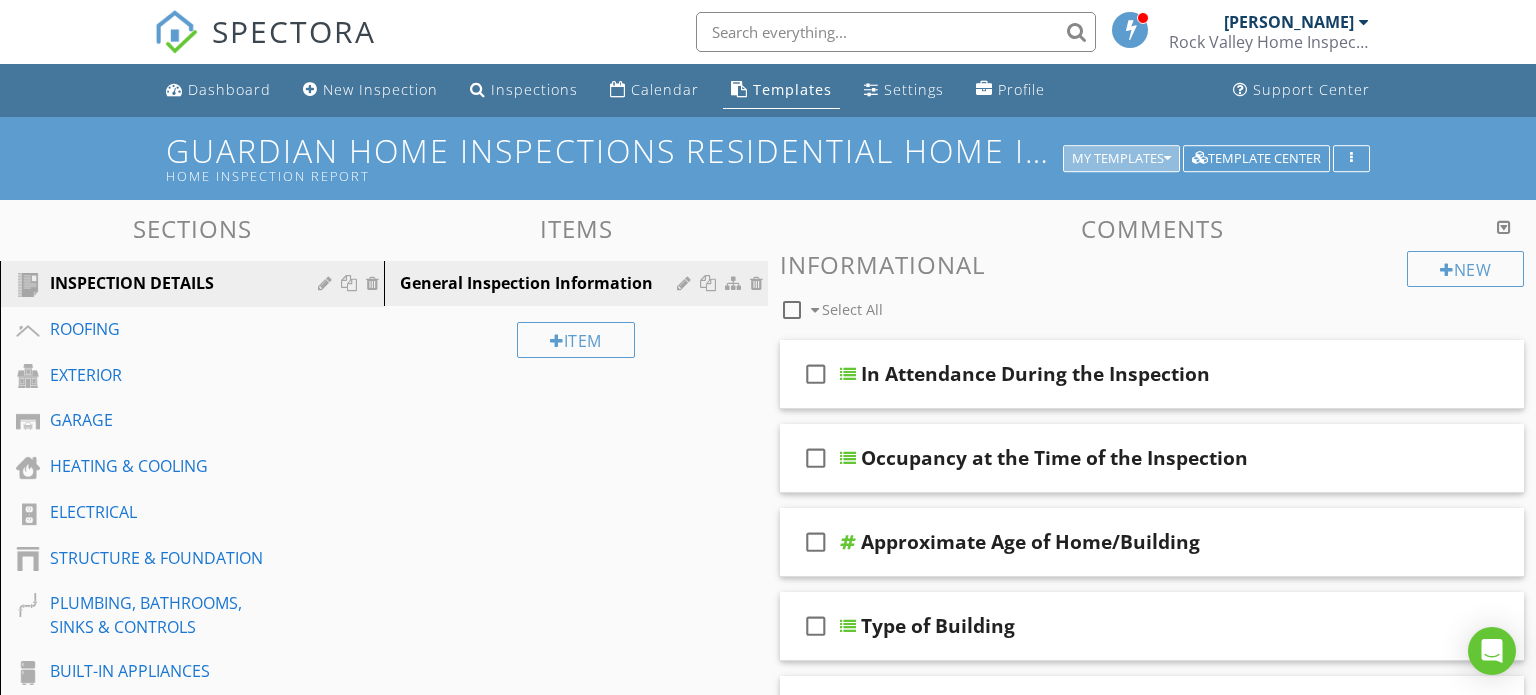 click on "My Templates" at bounding box center (1121, 159) 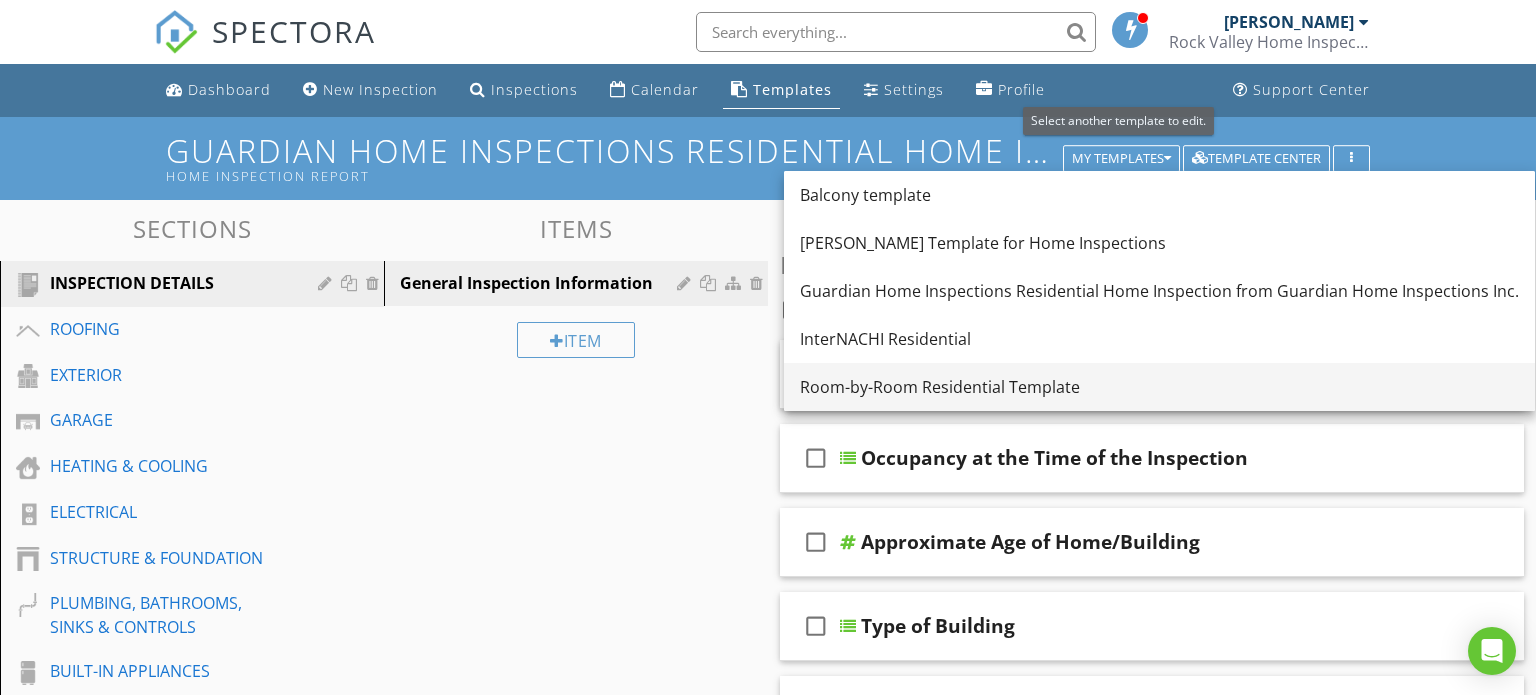 click on "Room-by-Room Residential Template" at bounding box center [1159, 387] 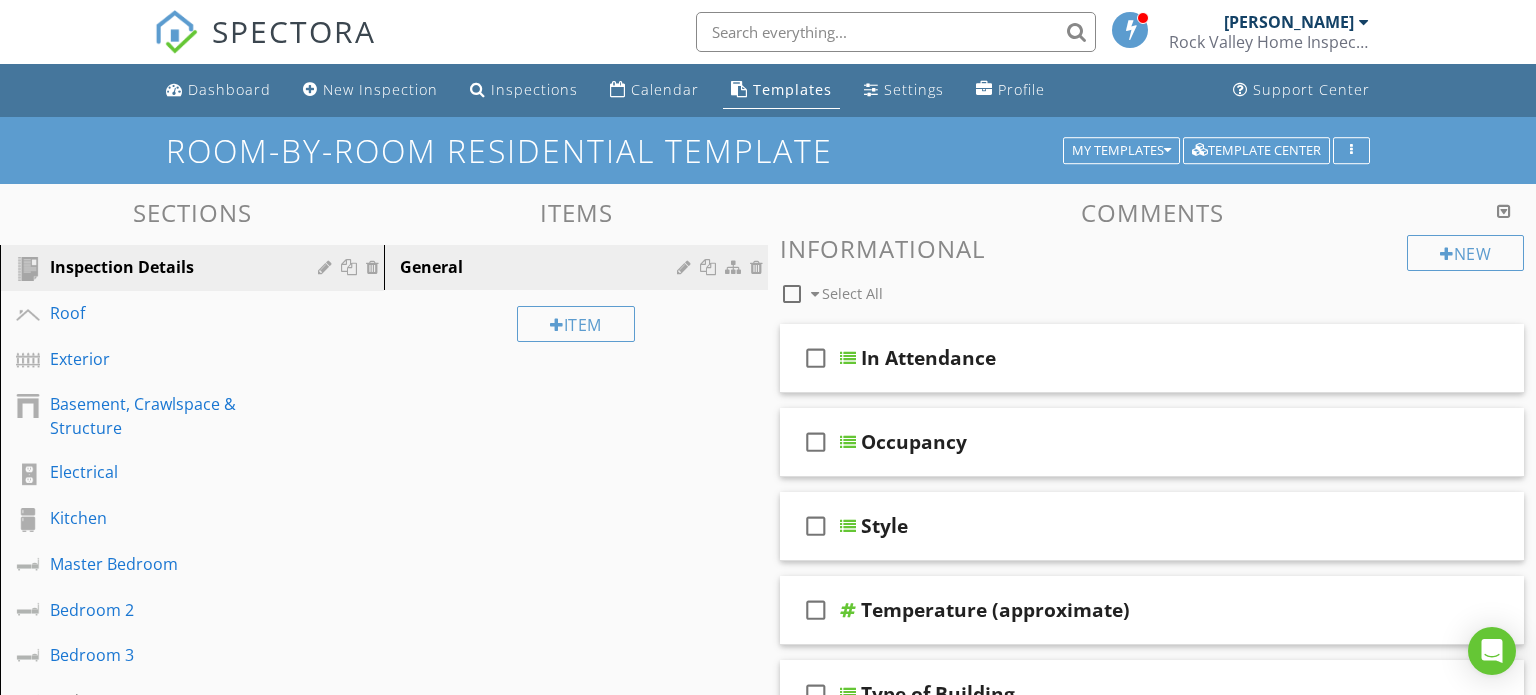 type 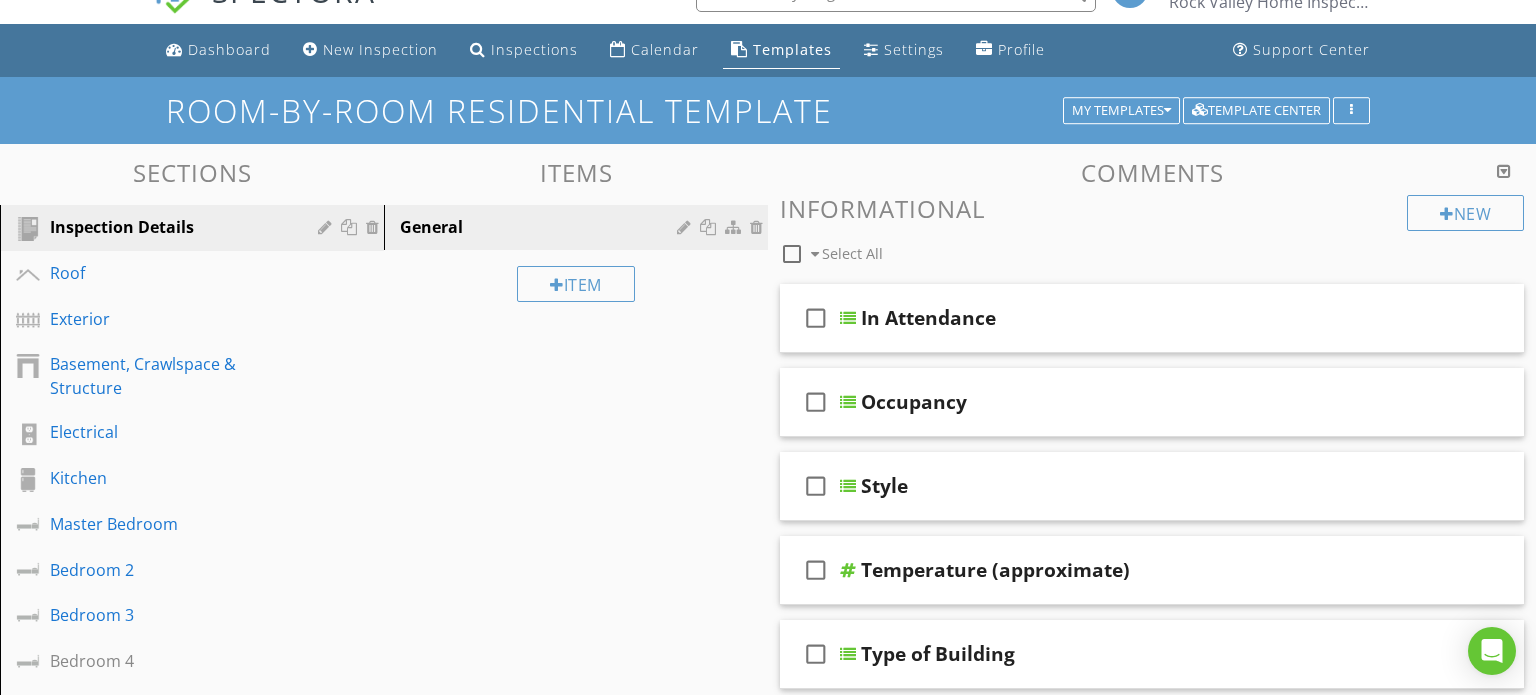 scroll, scrollTop: 0, scrollLeft: 0, axis: both 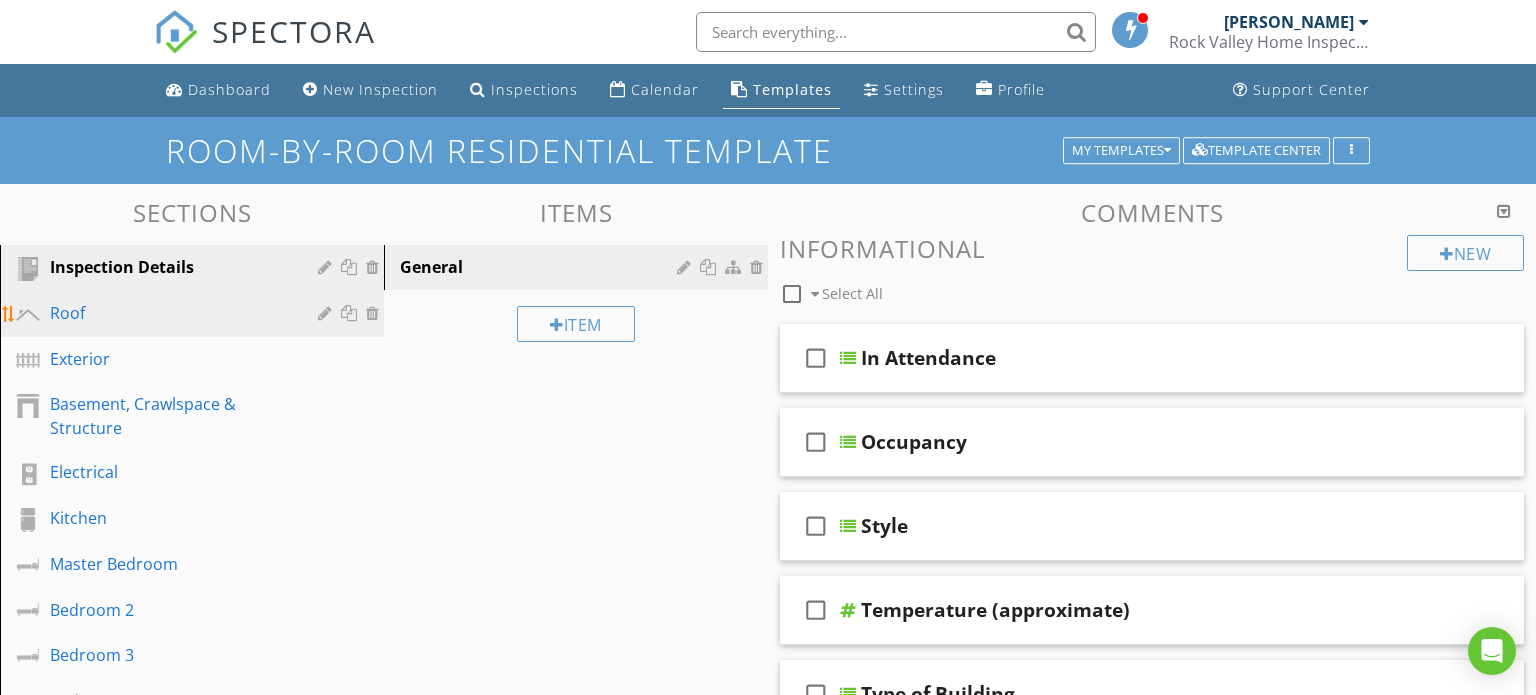 click on "Roof" at bounding box center [169, 313] 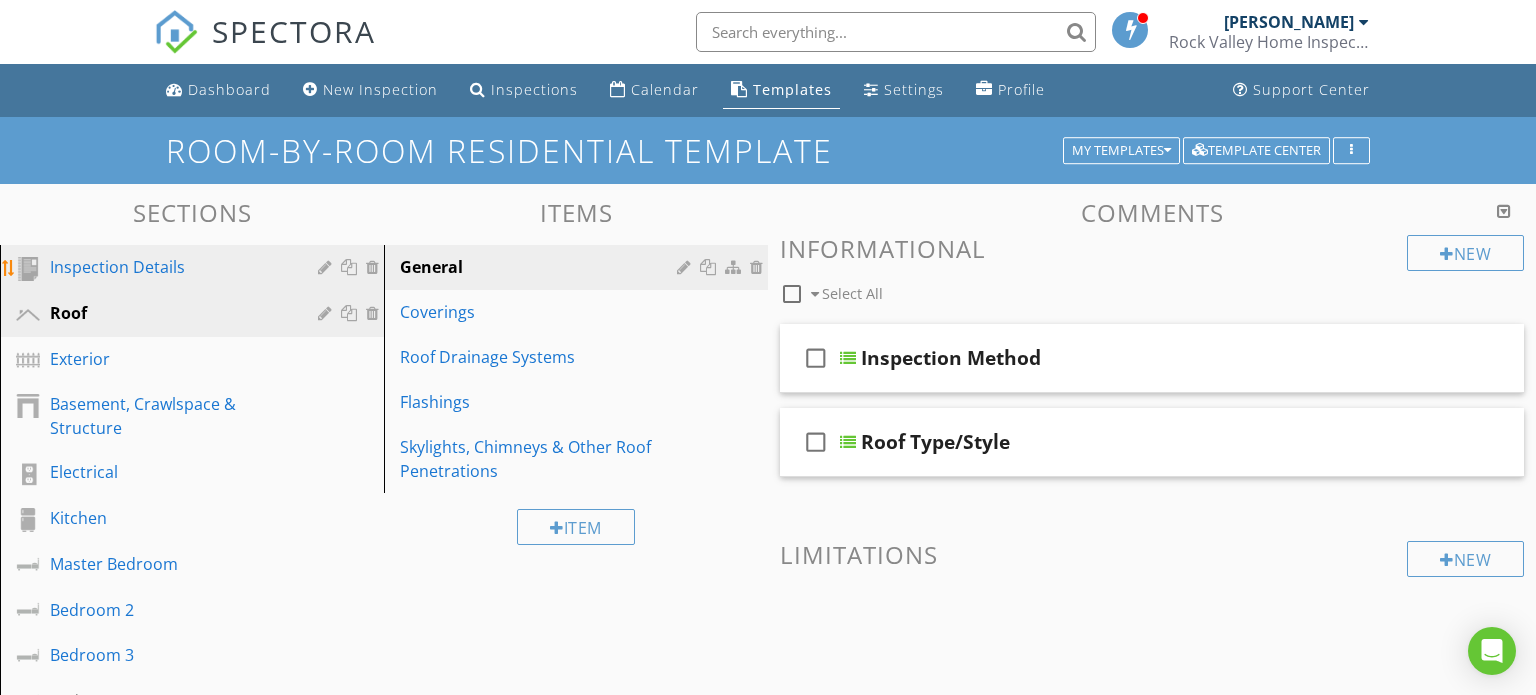 click on "Inspection Details" at bounding box center [169, 267] 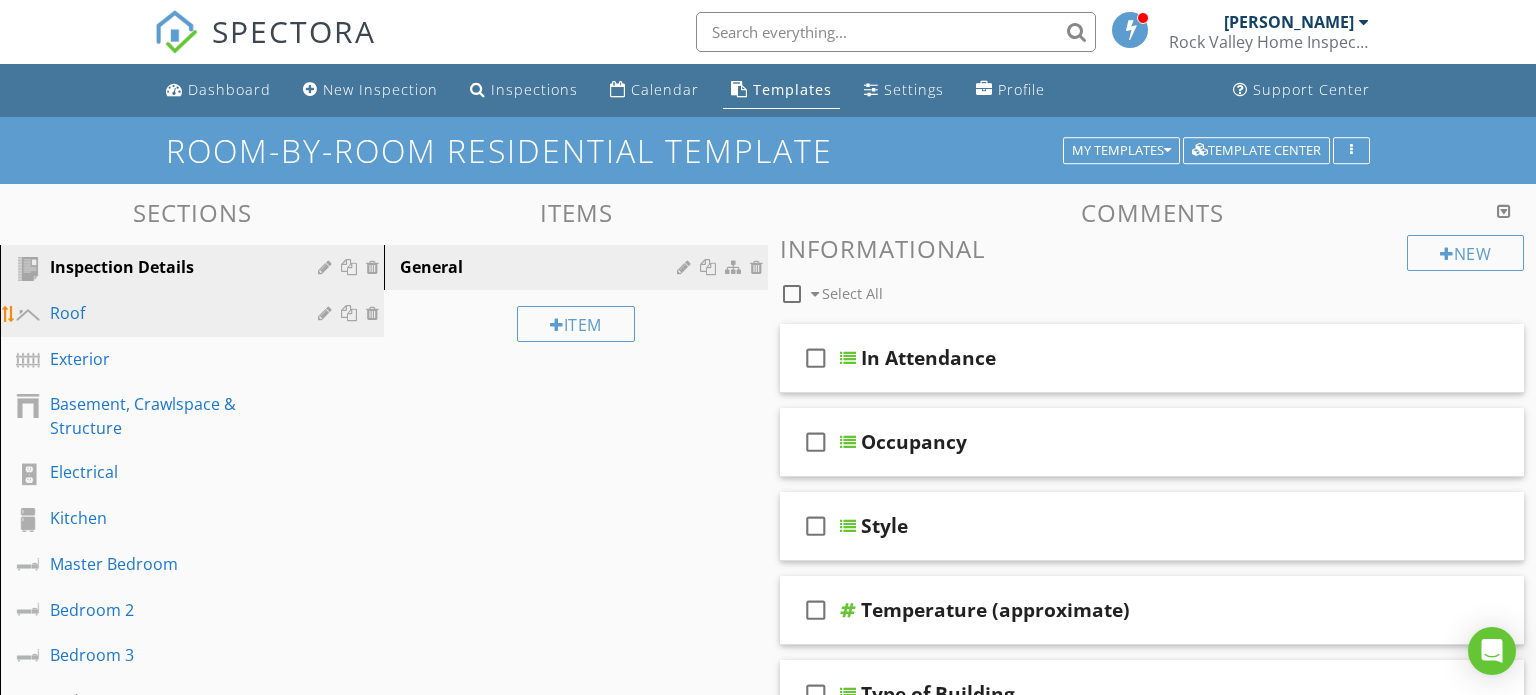 click on "Roof" at bounding box center (169, 313) 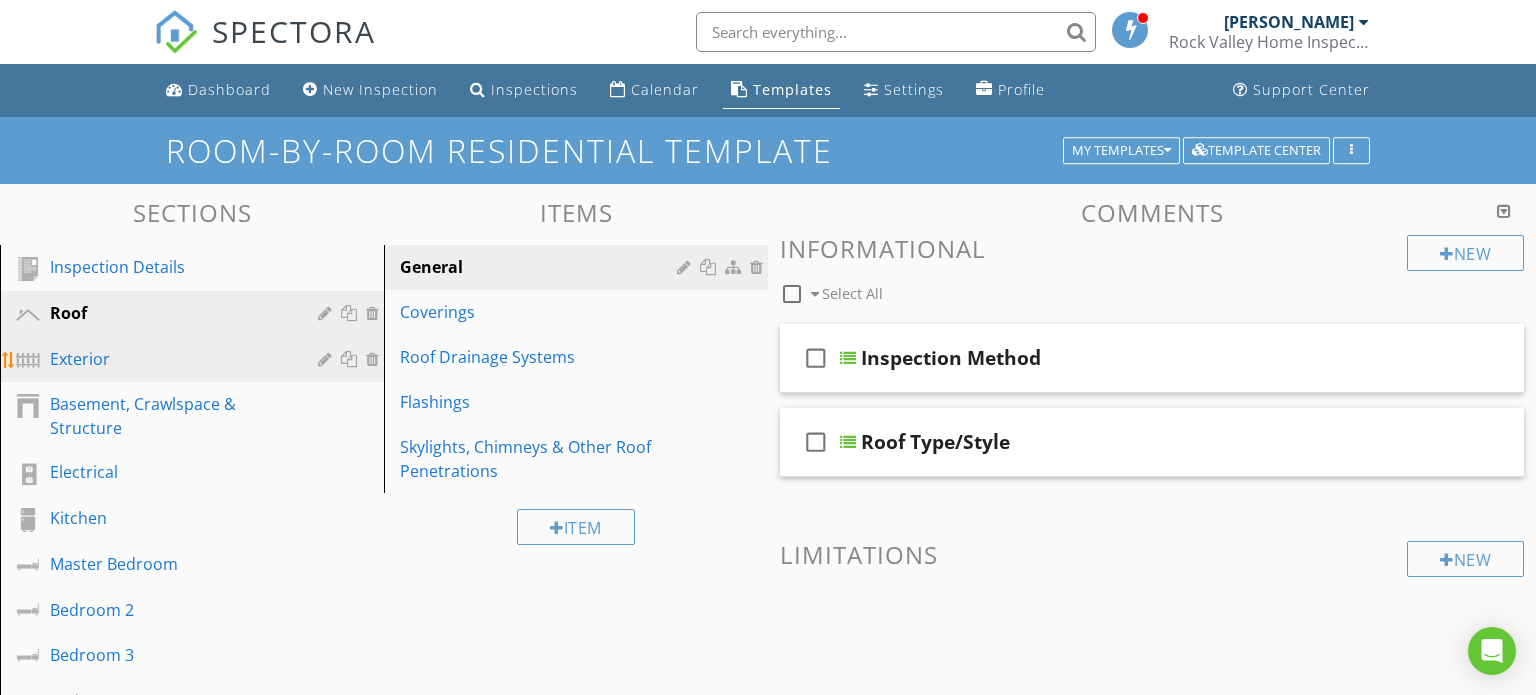 click on "Exterior" at bounding box center (169, 359) 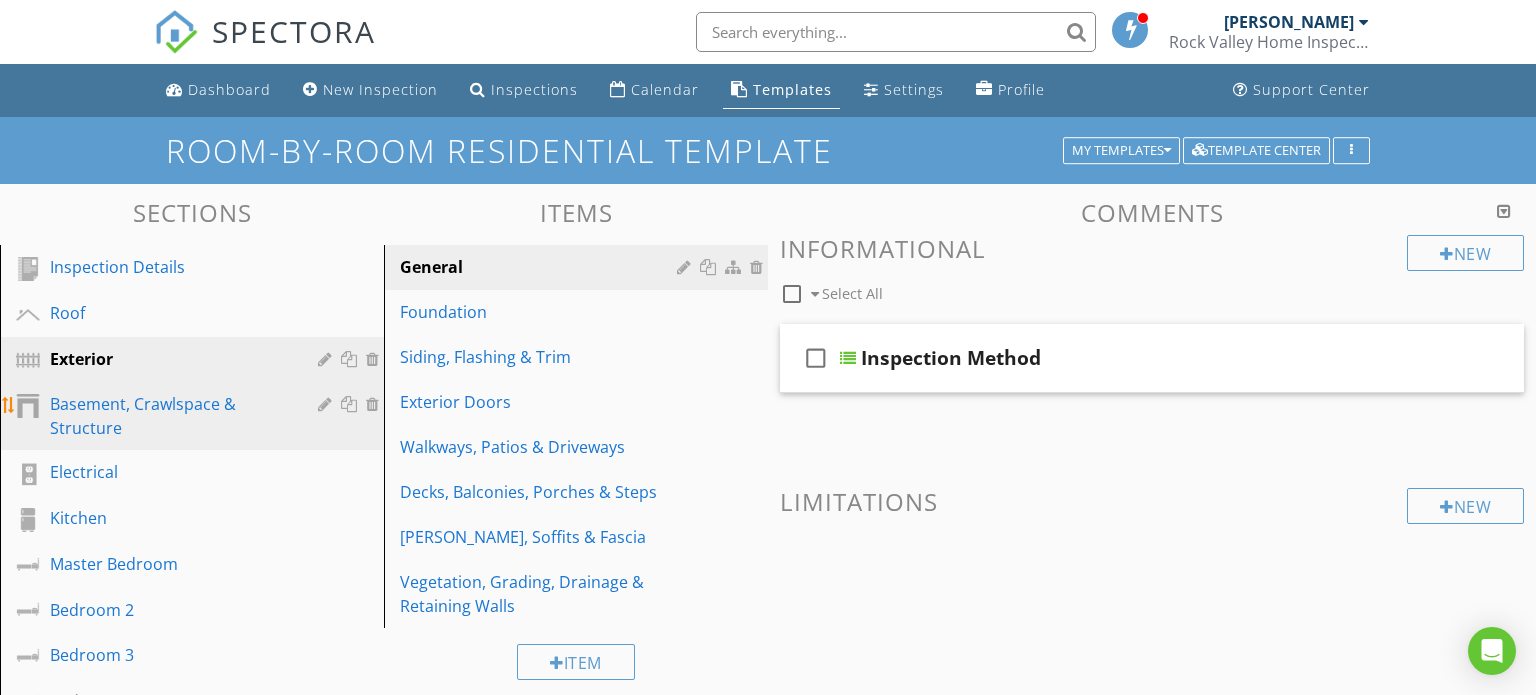 click on "Basement, Crawlspace & Structure" at bounding box center [169, 416] 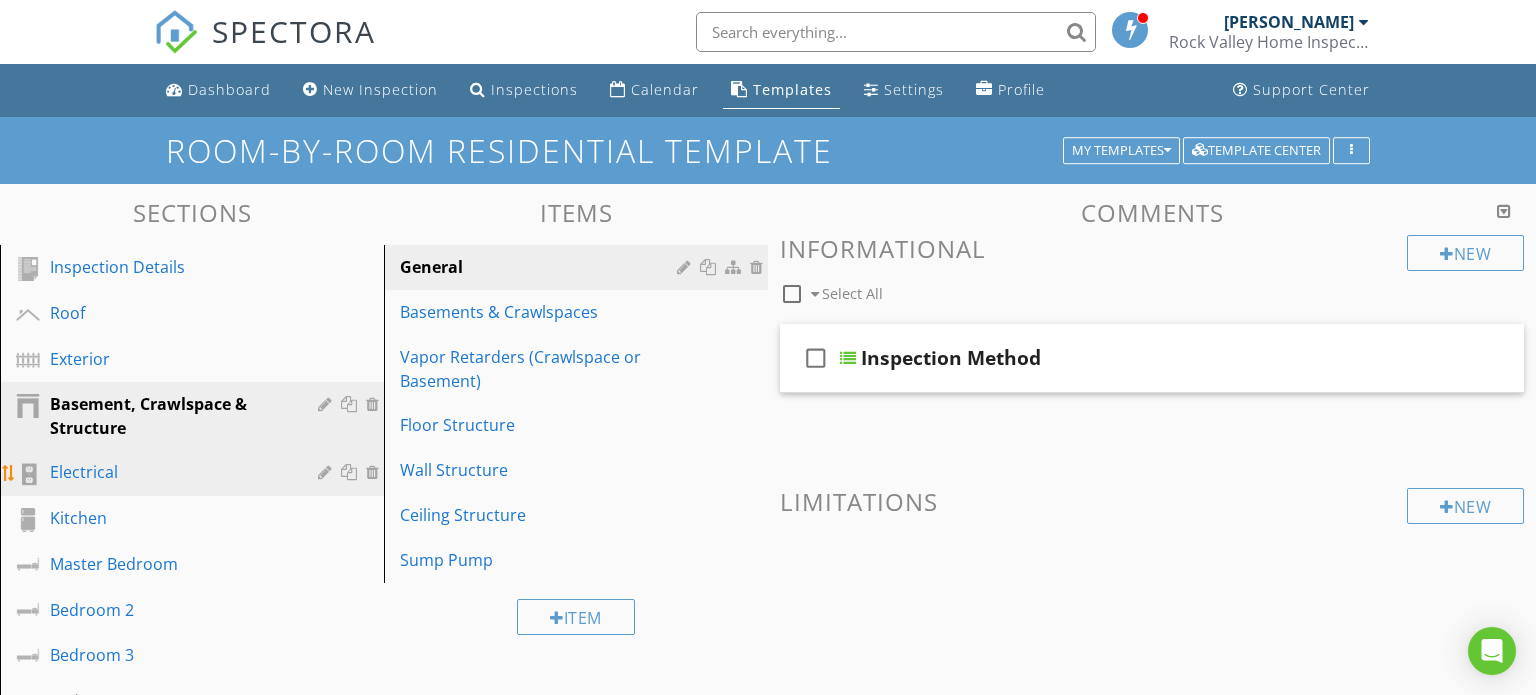 click on "Electrical" at bounding box center (169, 472) 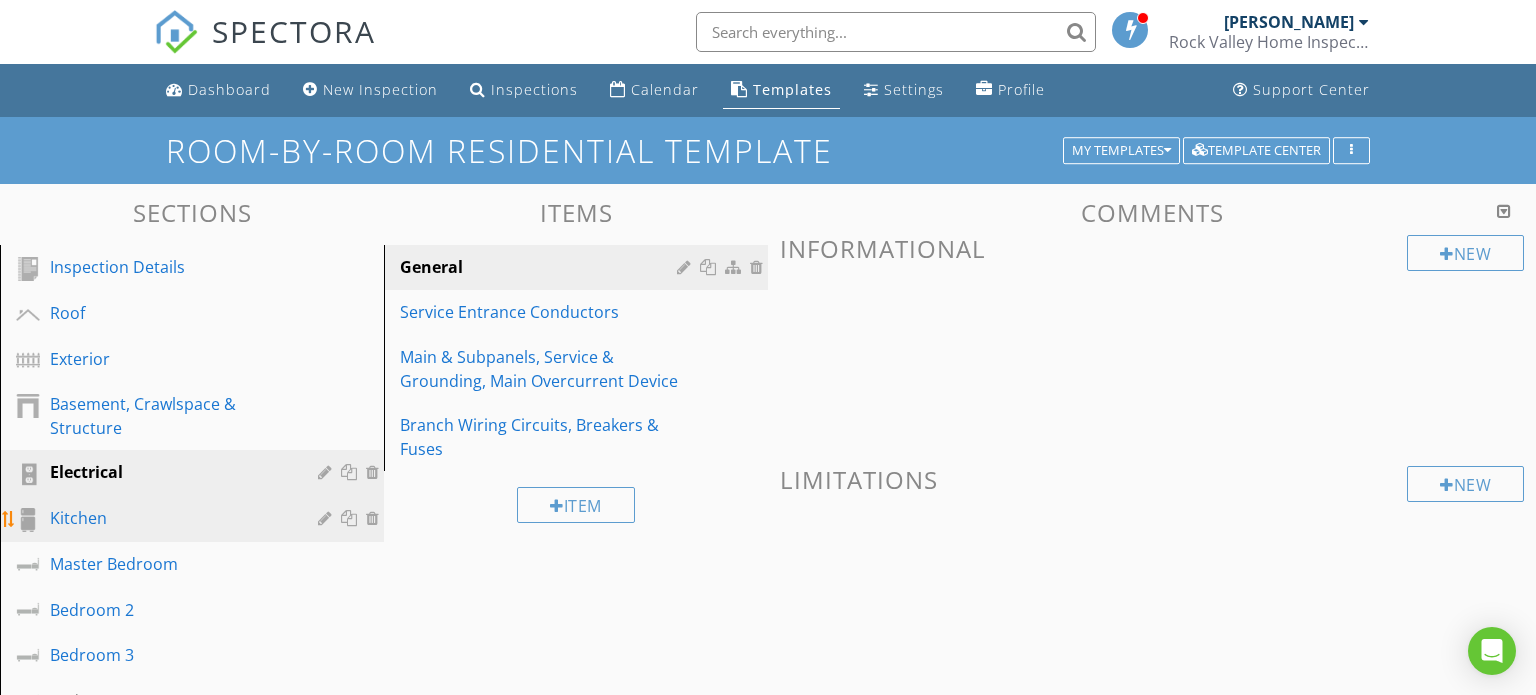 click on "Kitchen" at bounding box center [169, 518] 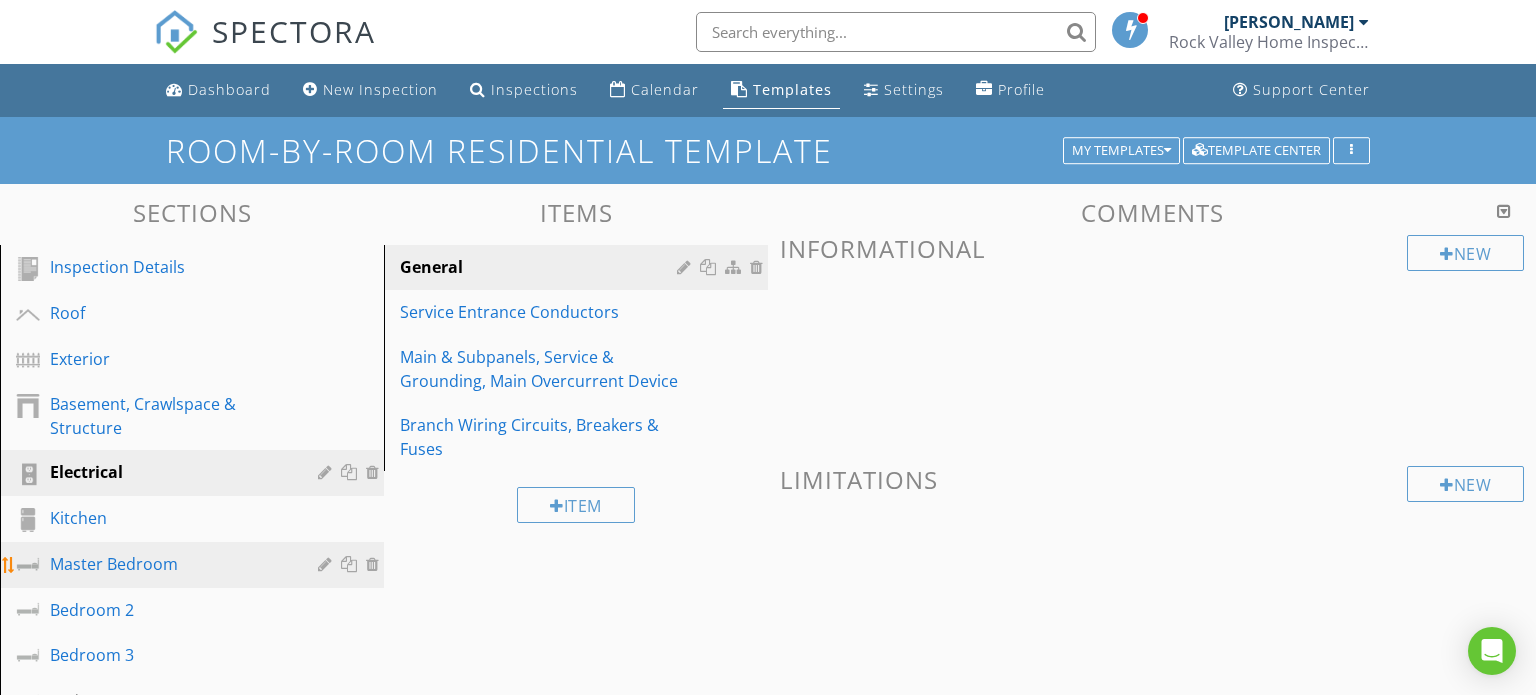 click on "Master Bedroom" at bounding box center (195, 565) 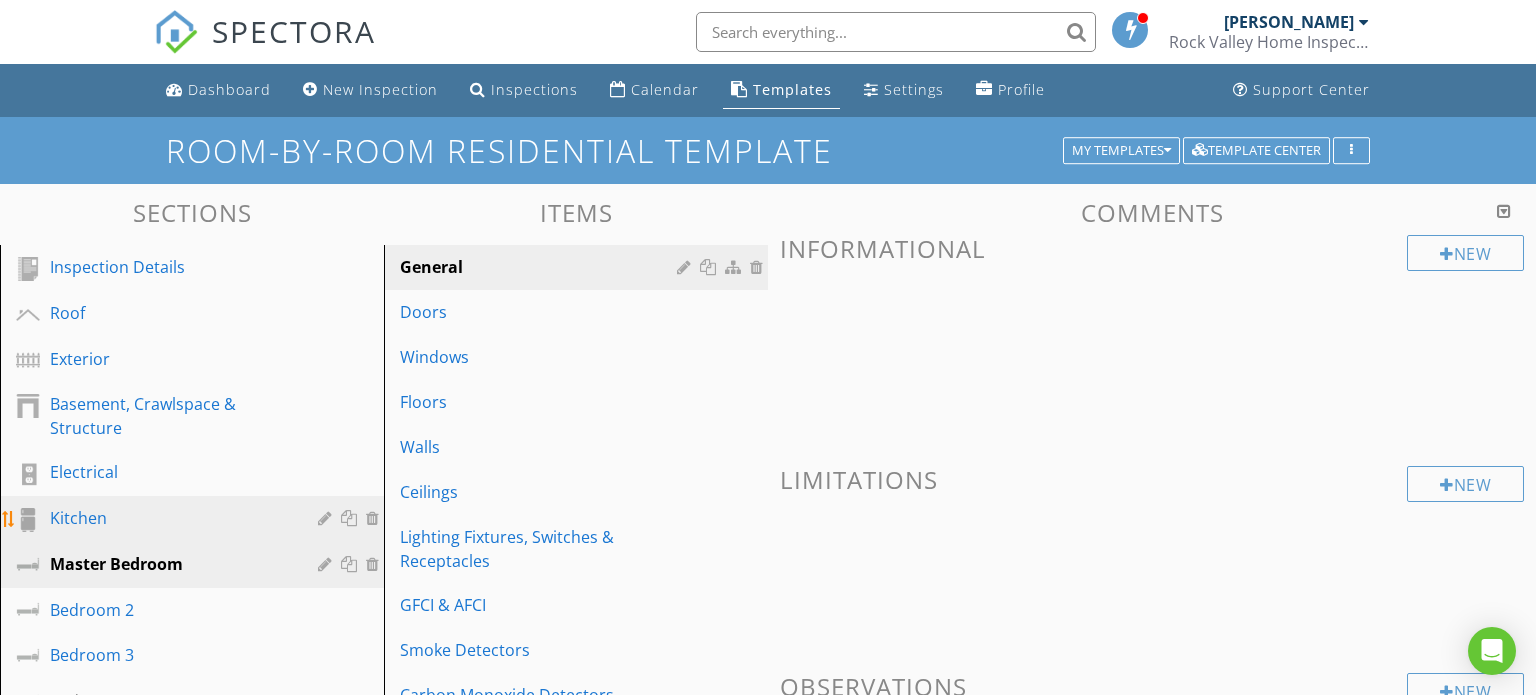 click on "Kitchen" at bounding box center [169, 518] 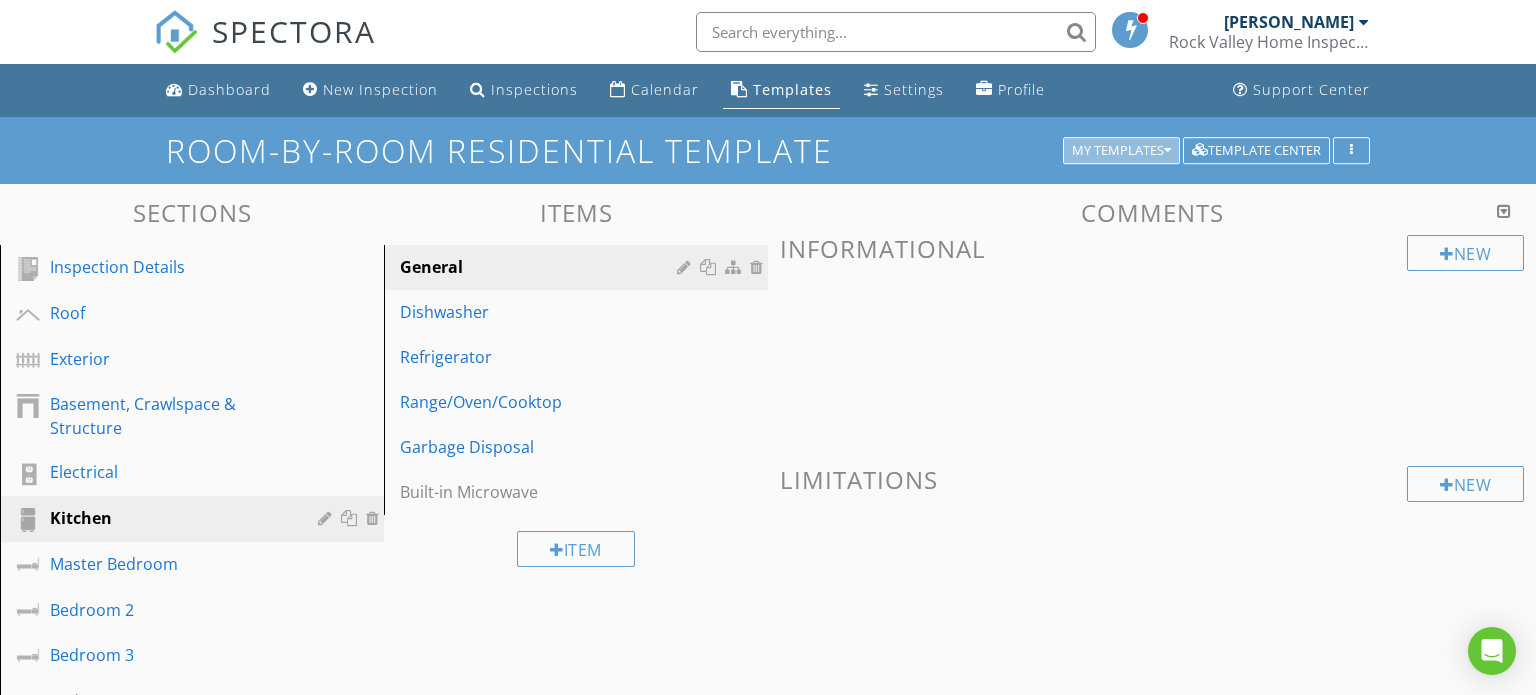 click on "My Templates" at bounding box center (1121, 151) 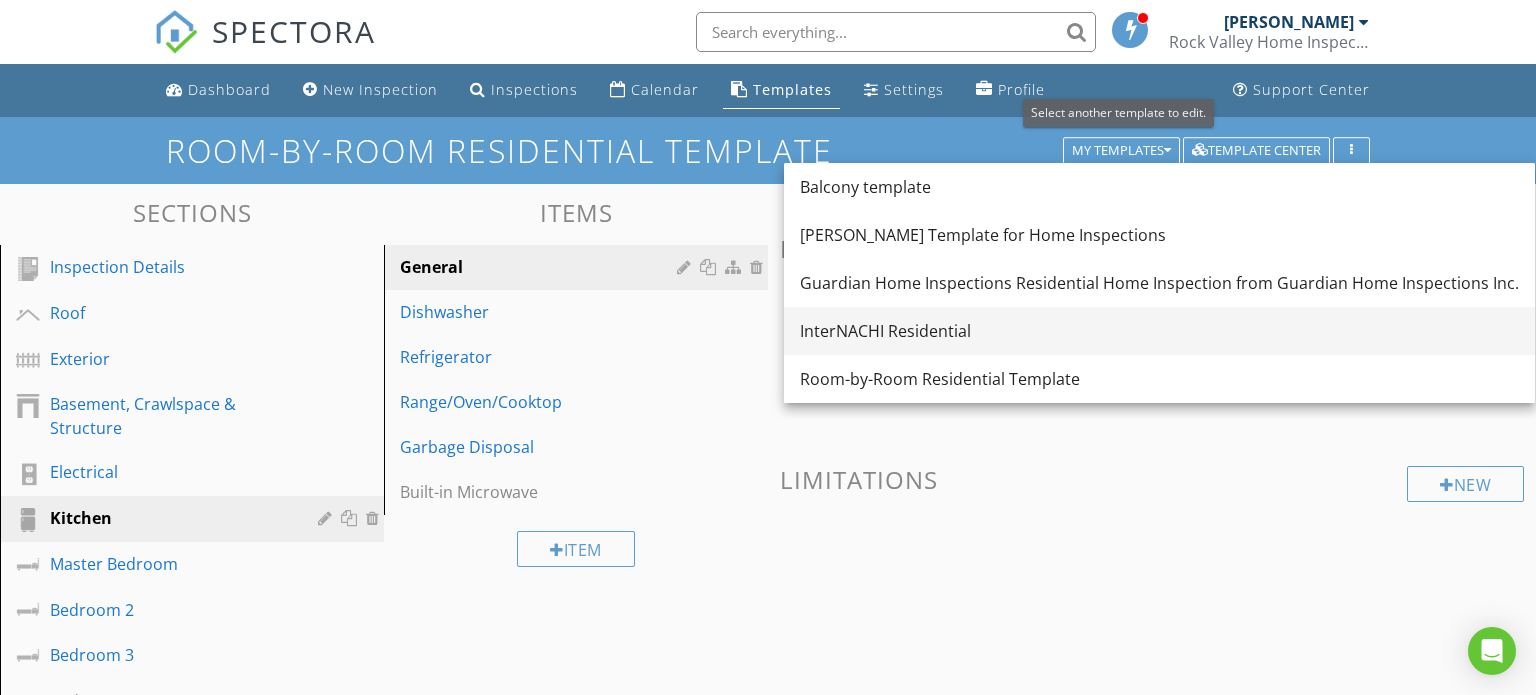 click on "InterNACHI Residential" at bounding box center [1159, 331] 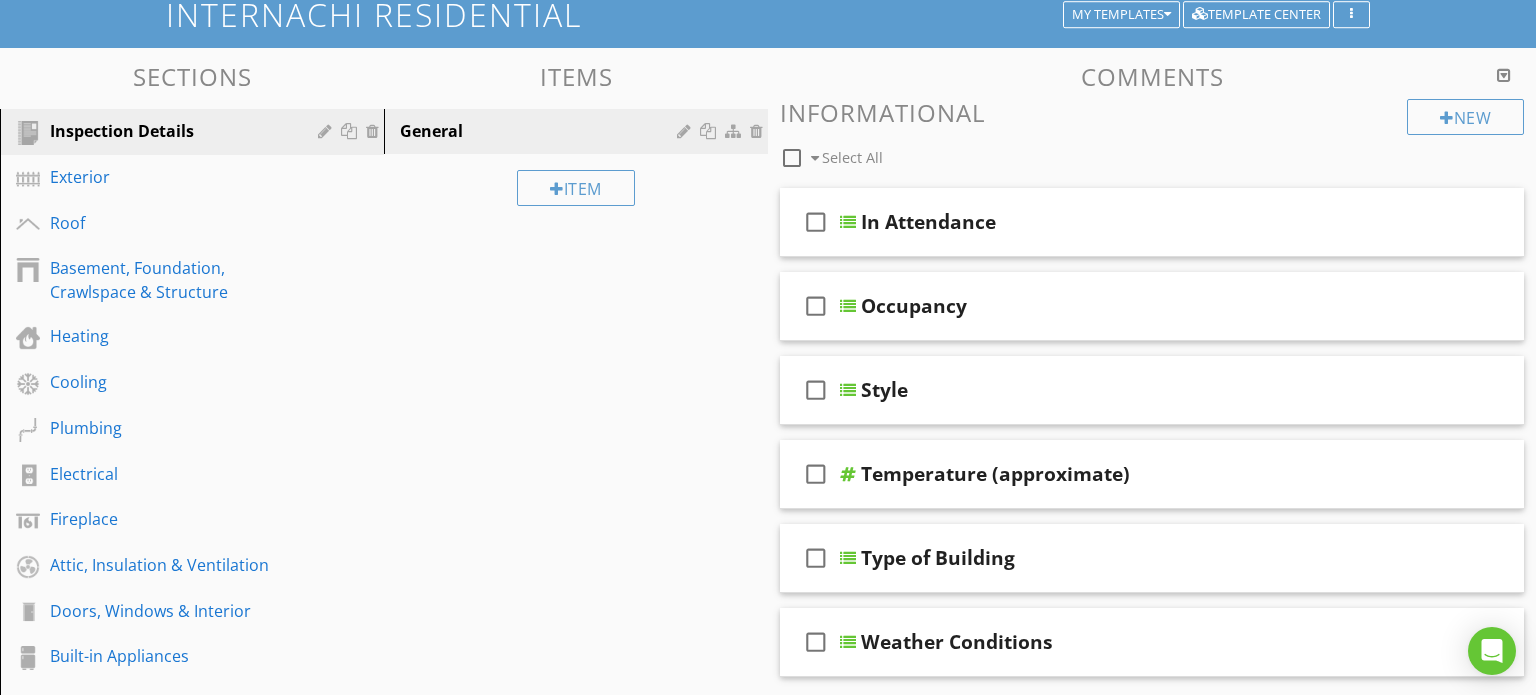 scroll, scrollTop: 0, scrollLeft: 0, axis: both 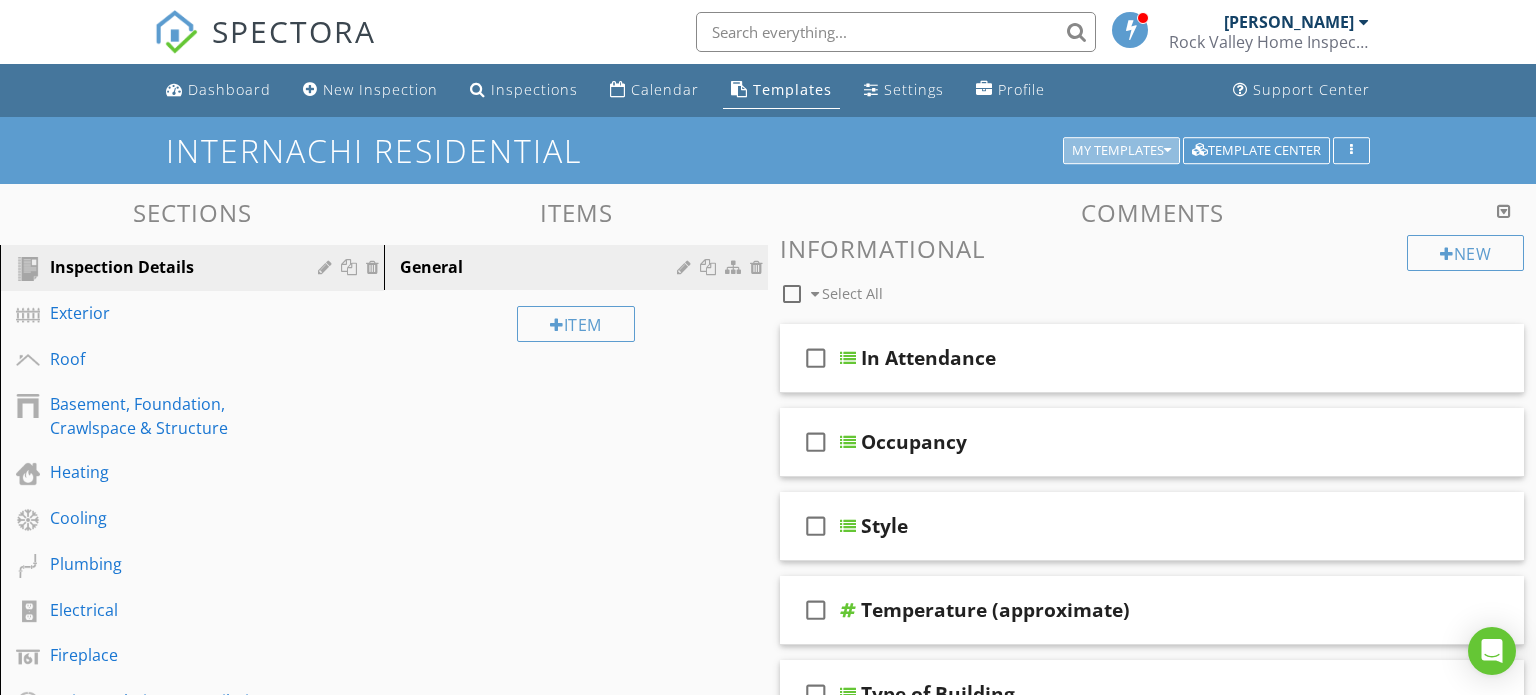 click on "My Templates" at bounding box center [1121, 151] 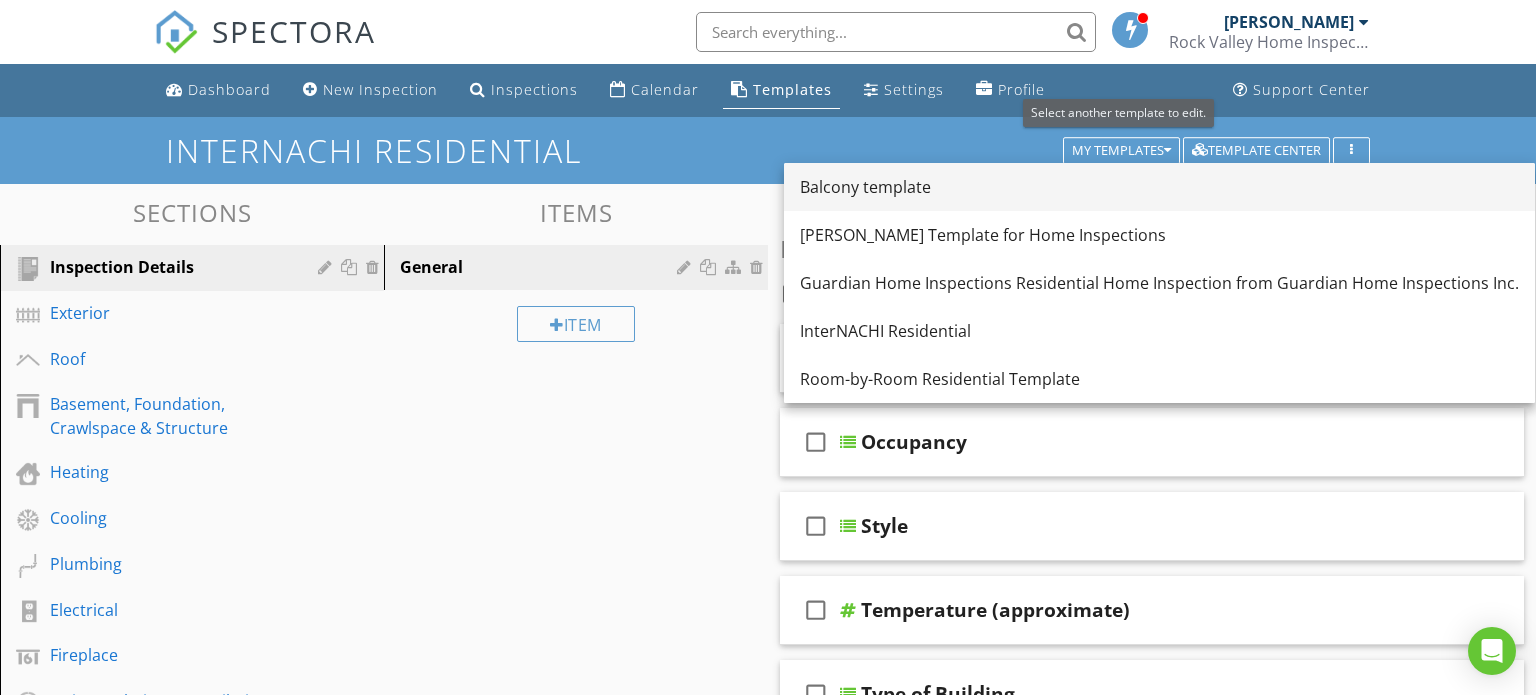 click on "Balcony template" at bounding box center (1159, 187) 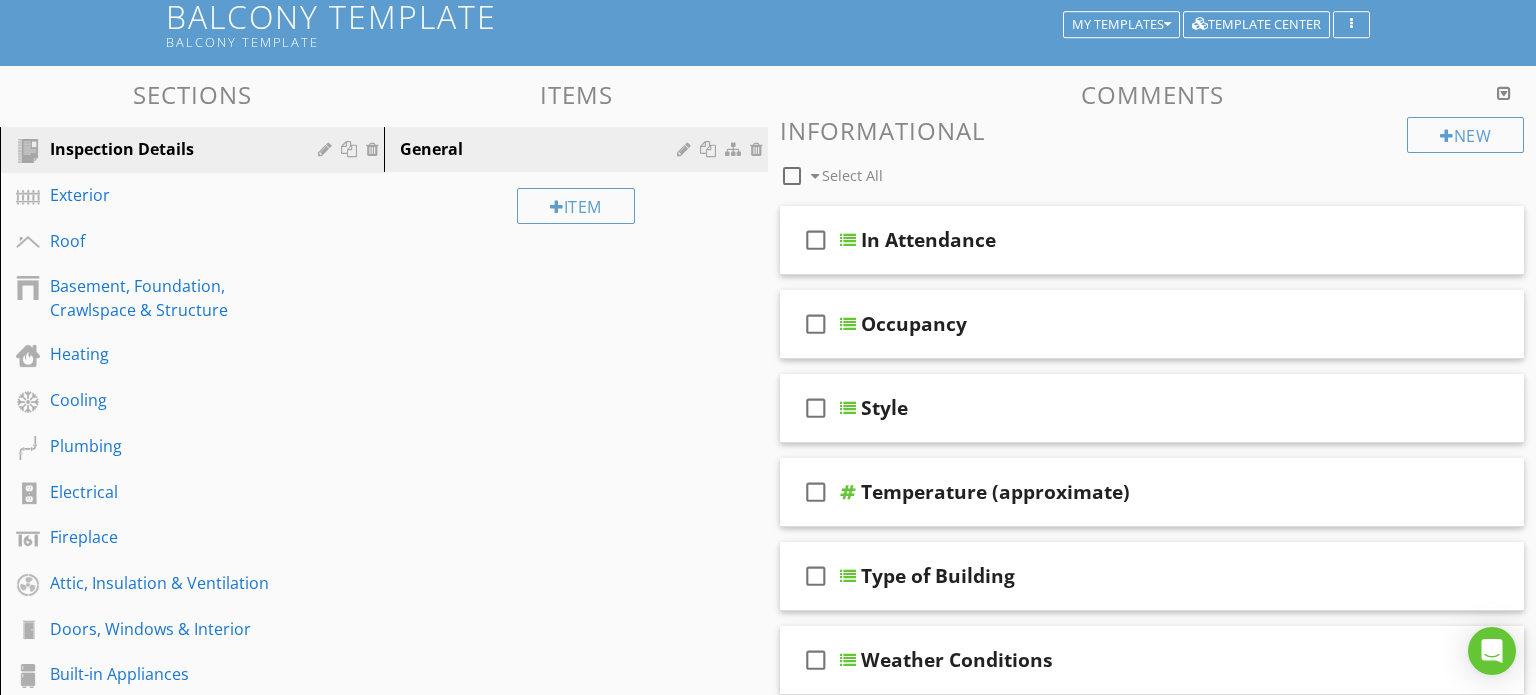 scroll, scrollTop: 0, scrollLeft: 0, axis: both 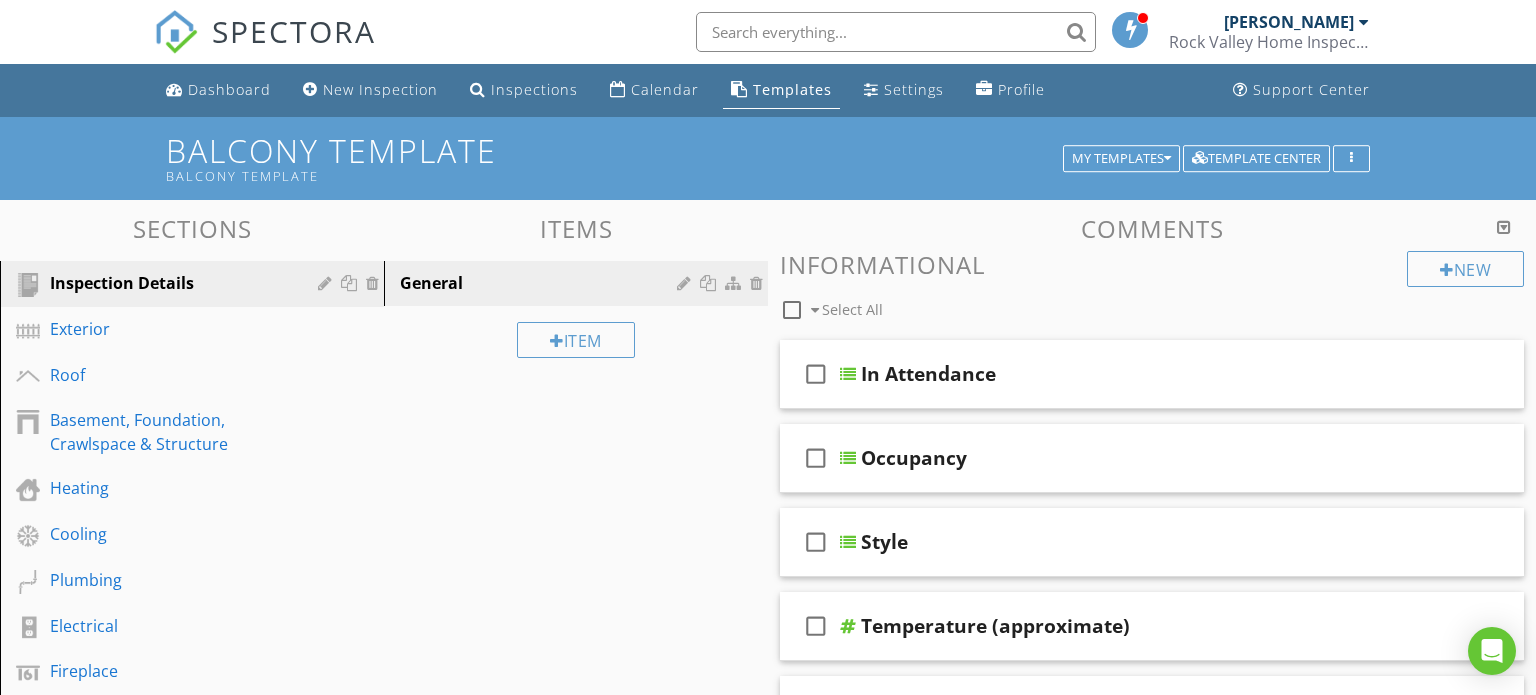 click at bounding box center [792, 310] 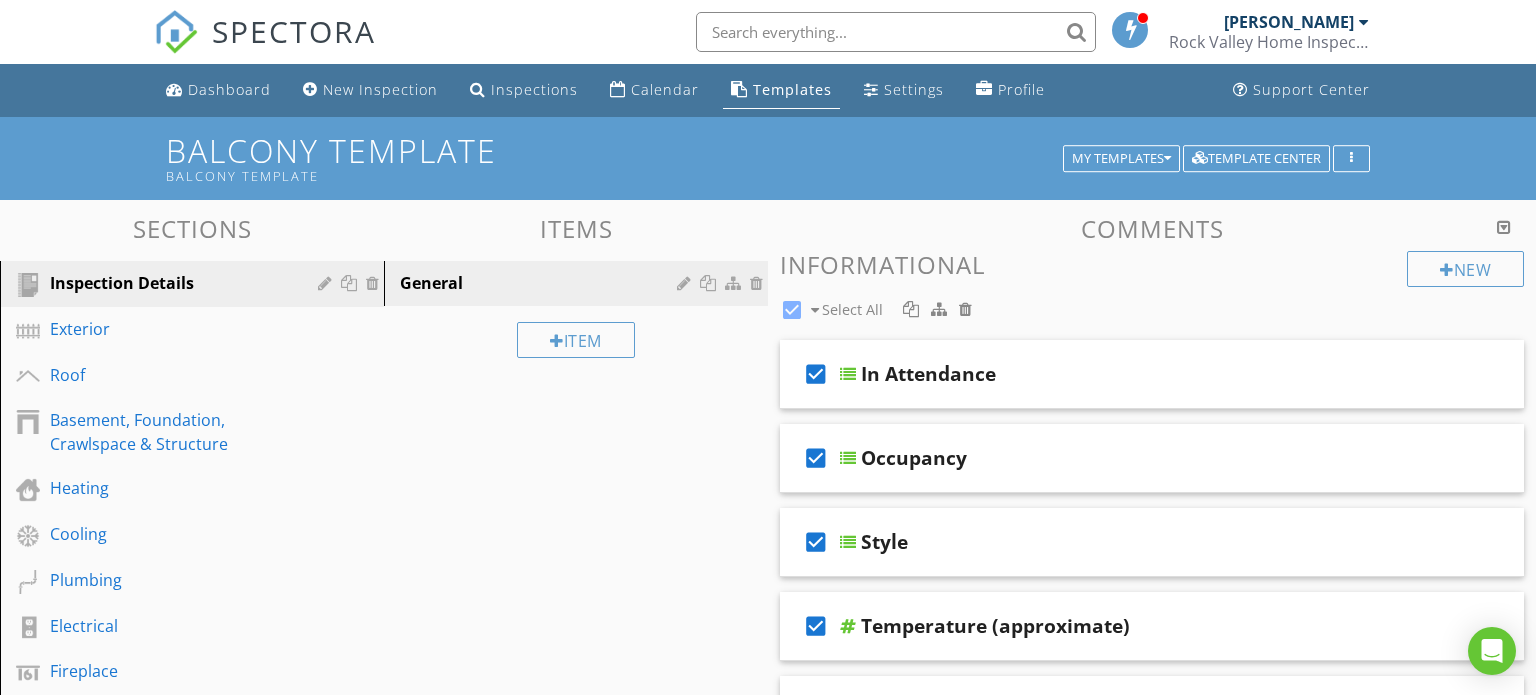 click at bounding box center [939, 309] 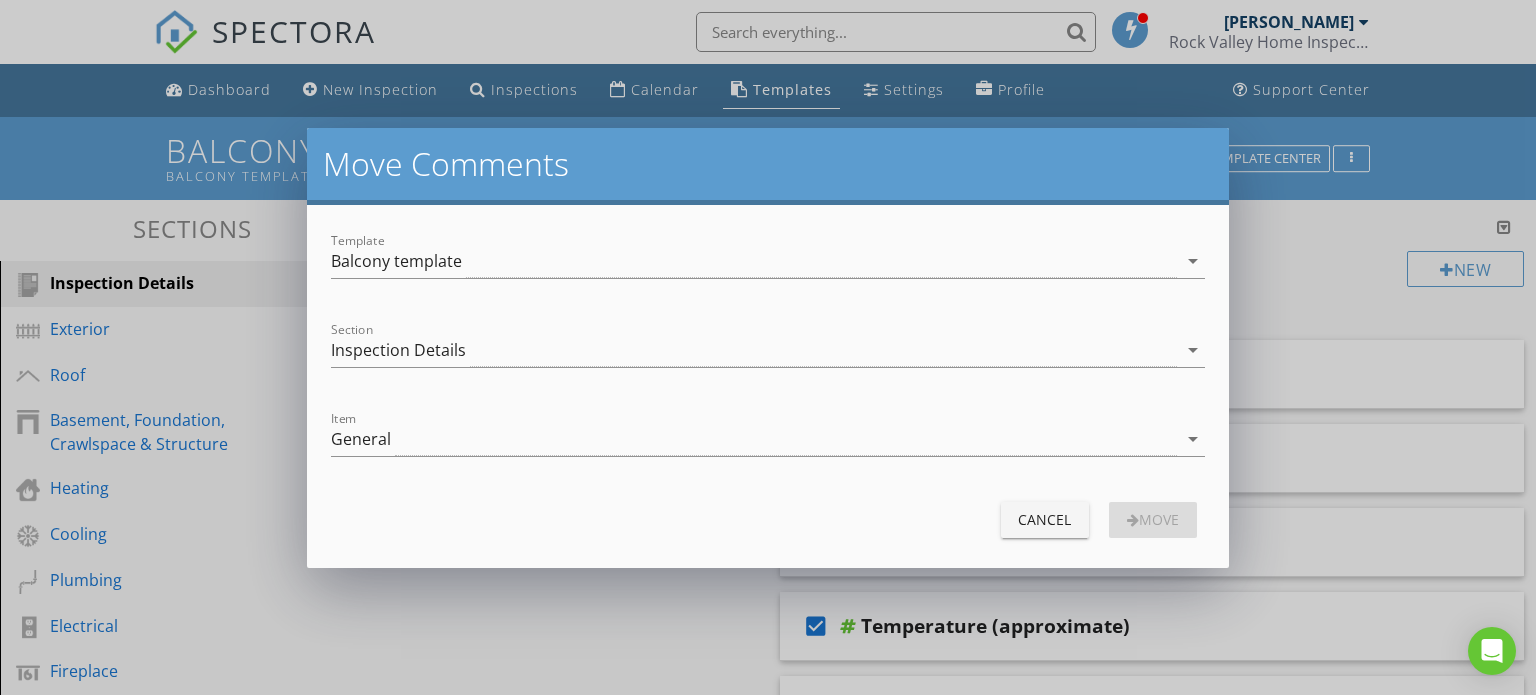 click on "Cancel" at bounding box center (1045, 519) 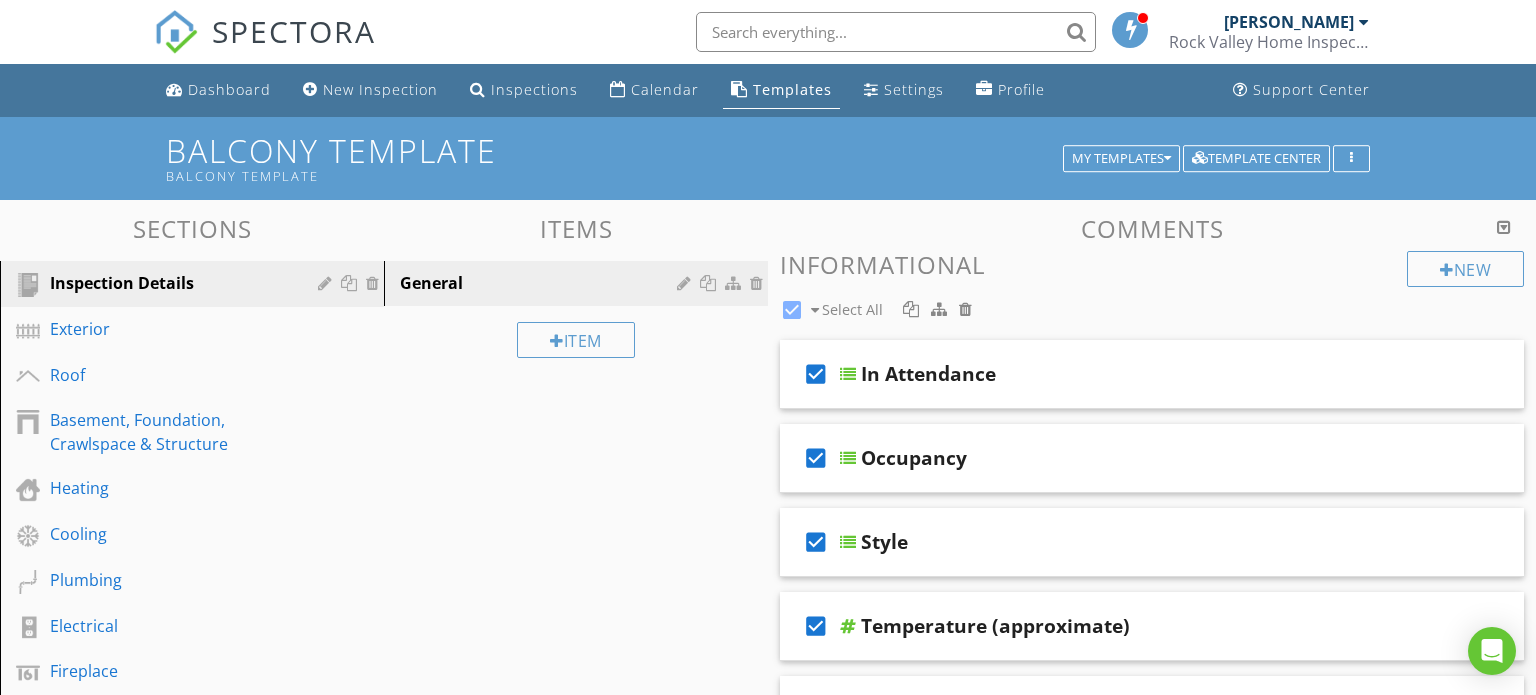 click at bounding box center [911, 309] 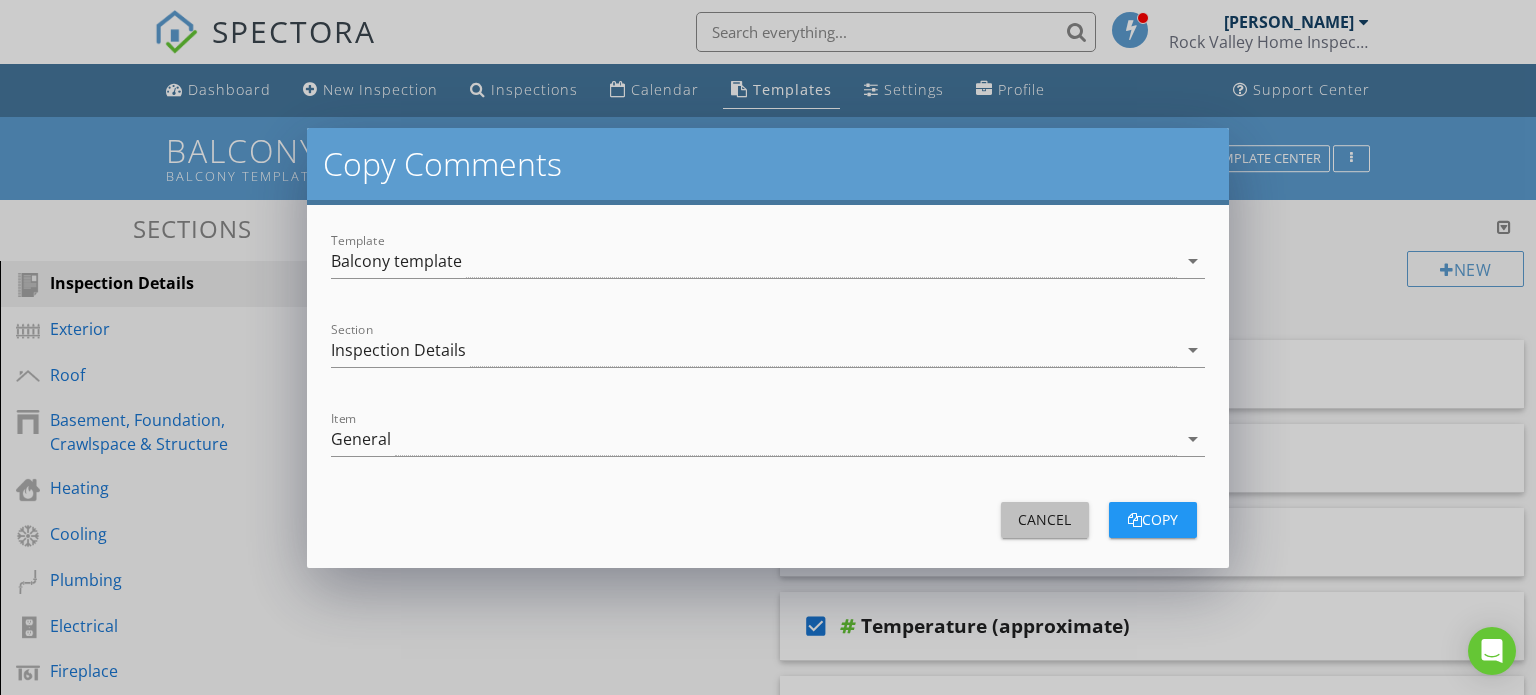click on "Cancel" at bounding box center [1045, 519] 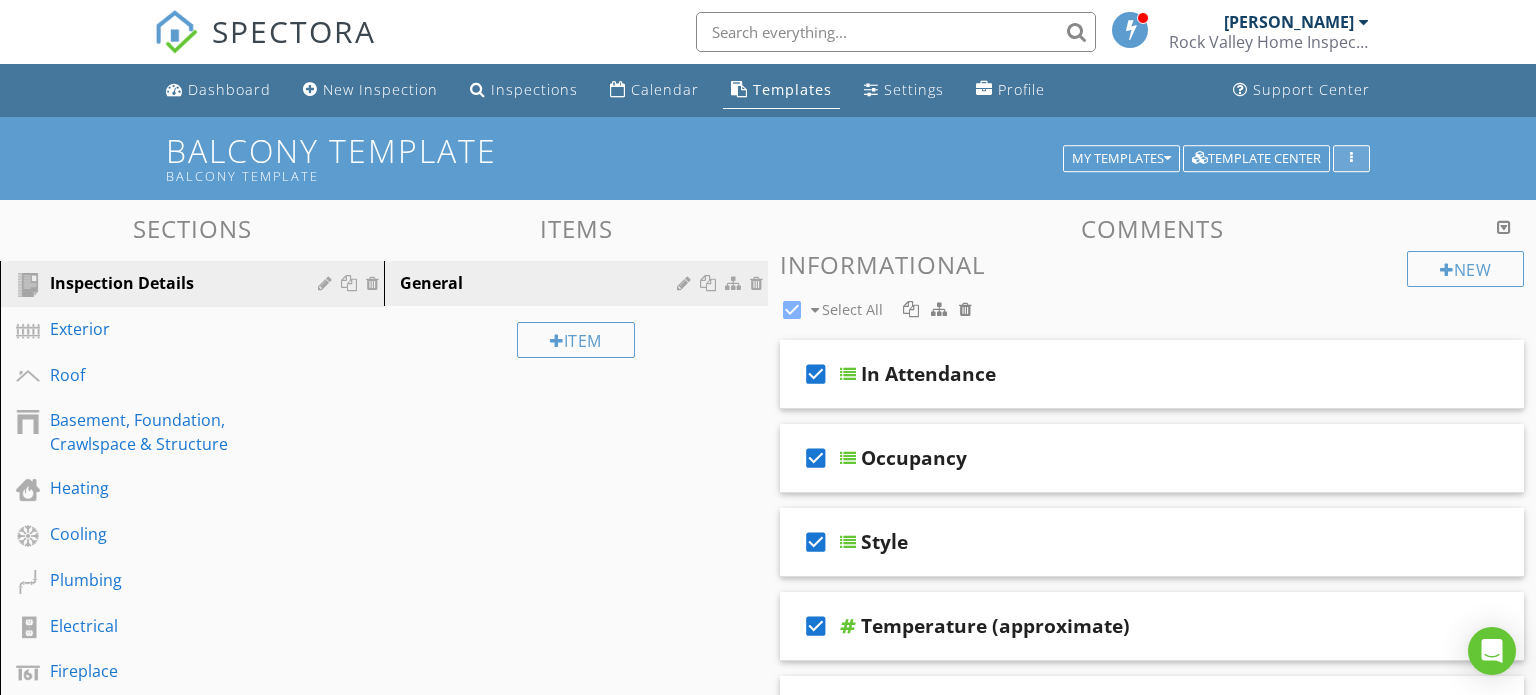 click at bounding box center (1351, 159) 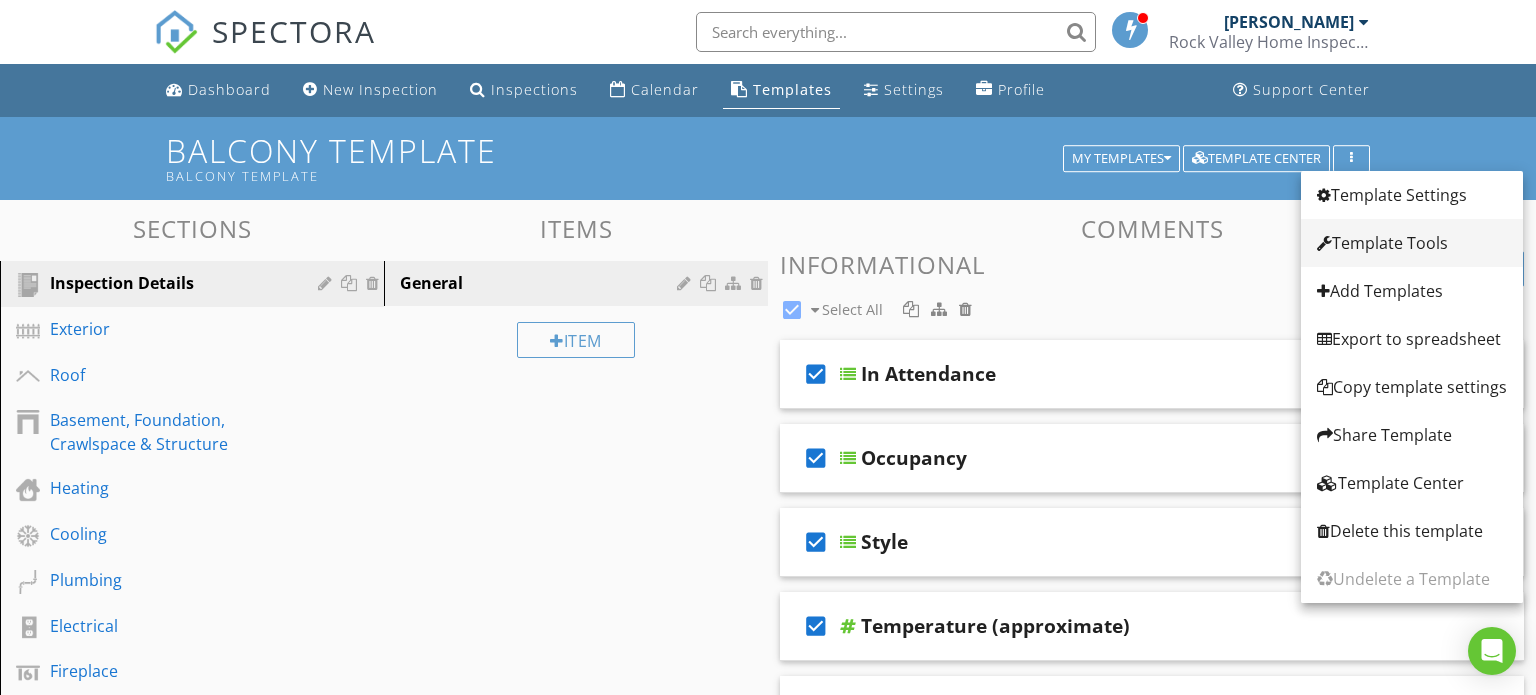 click on "Template Tools" at bounding box center [1412, 243] 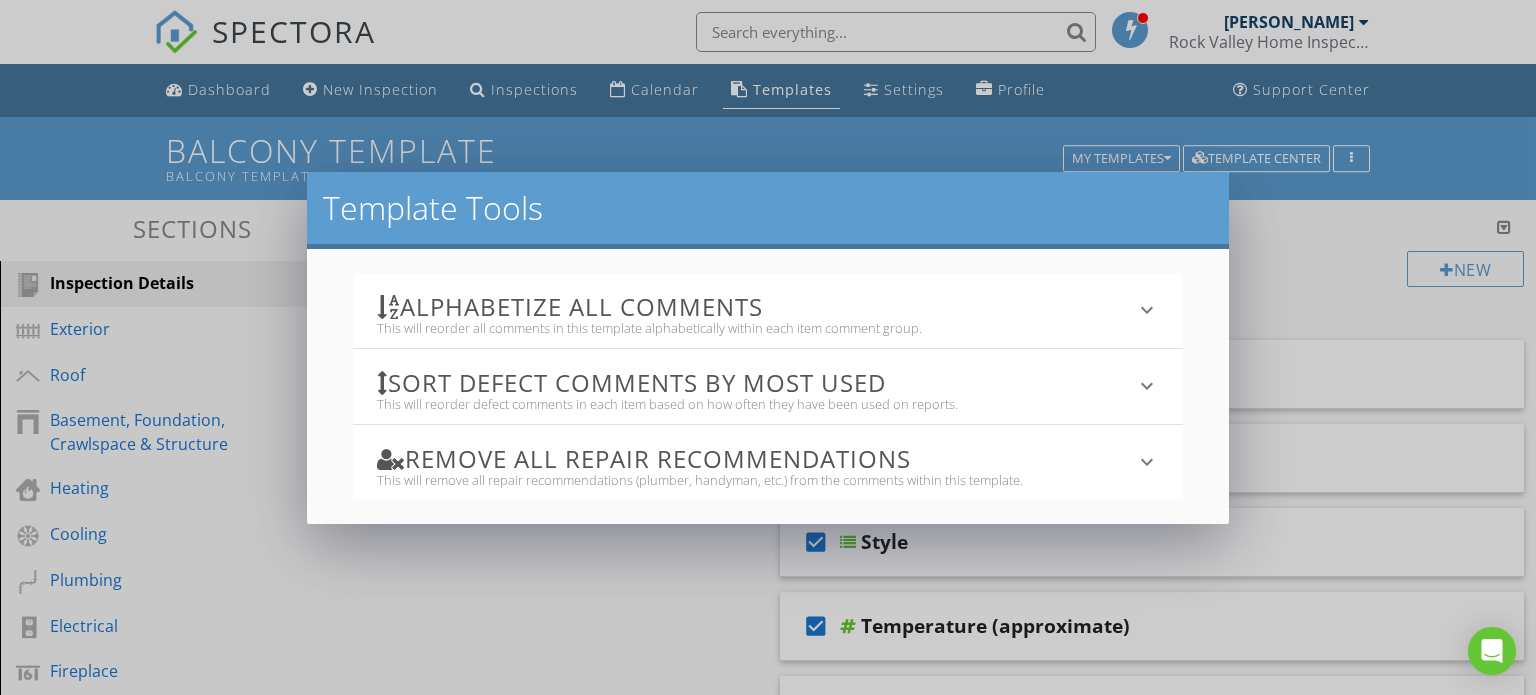 click on "Template Tools
Alphabetize All Comments
This will reorder all comments in this template alphabetically
within each item comment group.
keyboard_arrow_down     All template comments will be reordered. There is no undoing
this action!
Alphabetize Comments
Sort defect comments by most used
This will reorder defect comments in each item based on how
often they have been used on reports.
keyboard_arrow_down     All template comments will be reordered. There is no undoing
this action!
Reorder Comments
Remove All Repair Recommendations
This will remove all repair recommendations (plumber, handyman,
etc.) from the comments within this template. keyboard_arrow_down
Blank Recommendations" at bounding box center [768, 347] 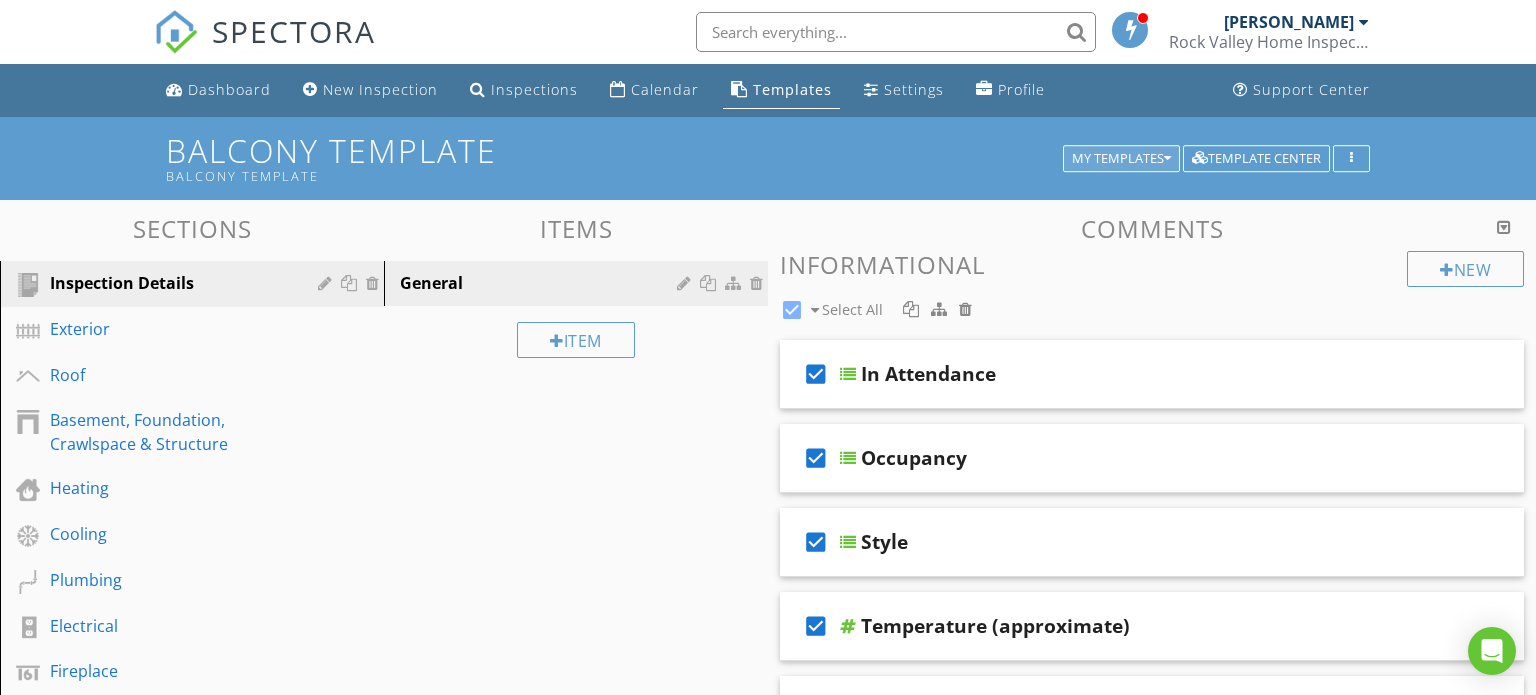 click on "My Templates" at bounding box center (1121, 159) 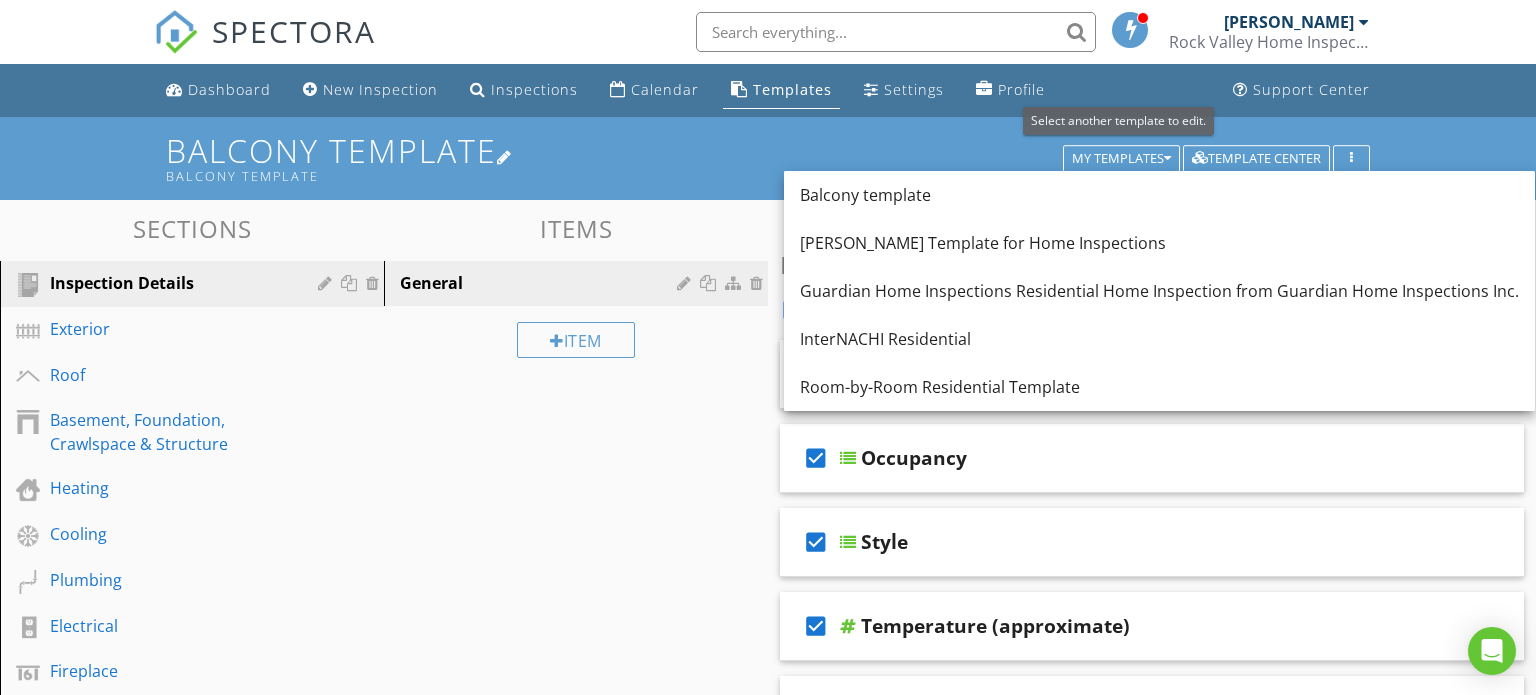 click on "Balcony template
Balcony template" at bounding box center [767, 158] 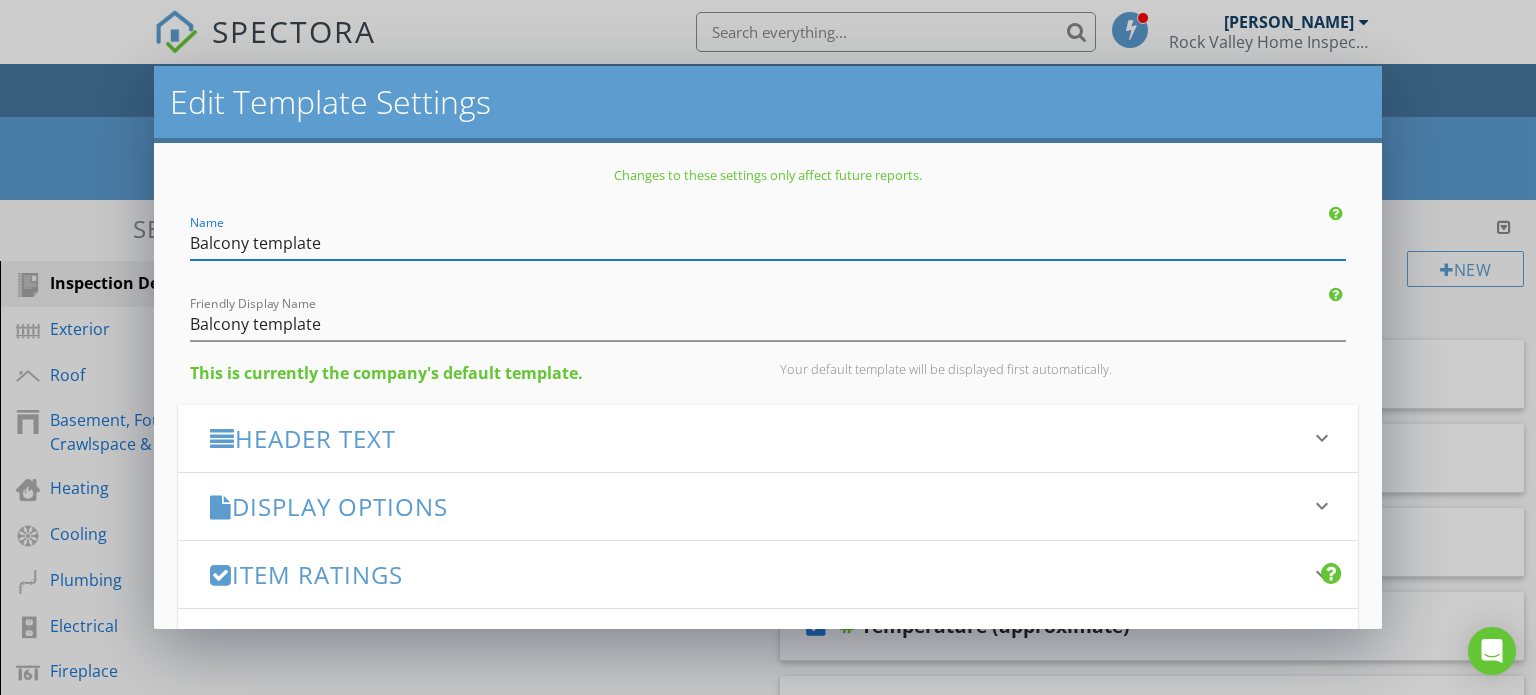 click on "Edit Template Settings   Changes to these settings only affect future reports.     Name Balcony template     Friendly Display Name Balcony template
This is currently the company's default template.
Your default template will be displayed first
automatically.
Header Text
keyboard_arrow_down   Full Report Header Text     Summary Header Text
Display Options
keyboard_arrow_down     check_box Display Category Counts Summary
What does this look like?
check_box_outline_blank Display 'Items Inspected' Count
With
vs
without
check_box_outline_blank Display Inspector Signature   Configure Signature
Where does this display?
check_box Display Standards of Practice
Set per-section by clicking the 'pencil' icon next to each
section.
What does this look like?
check_box" at bounding box center [768, 347] 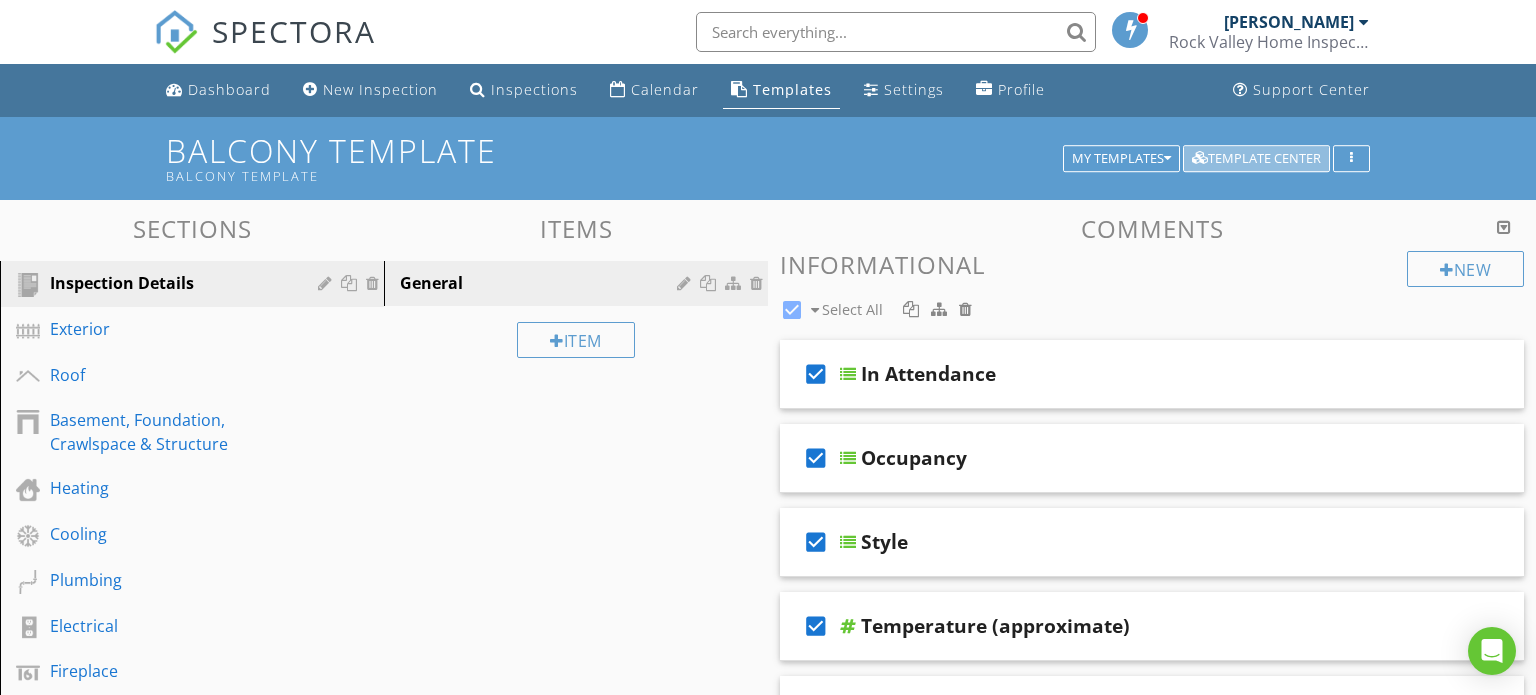 click on "Template Center" at bounding box center (1256, 159) 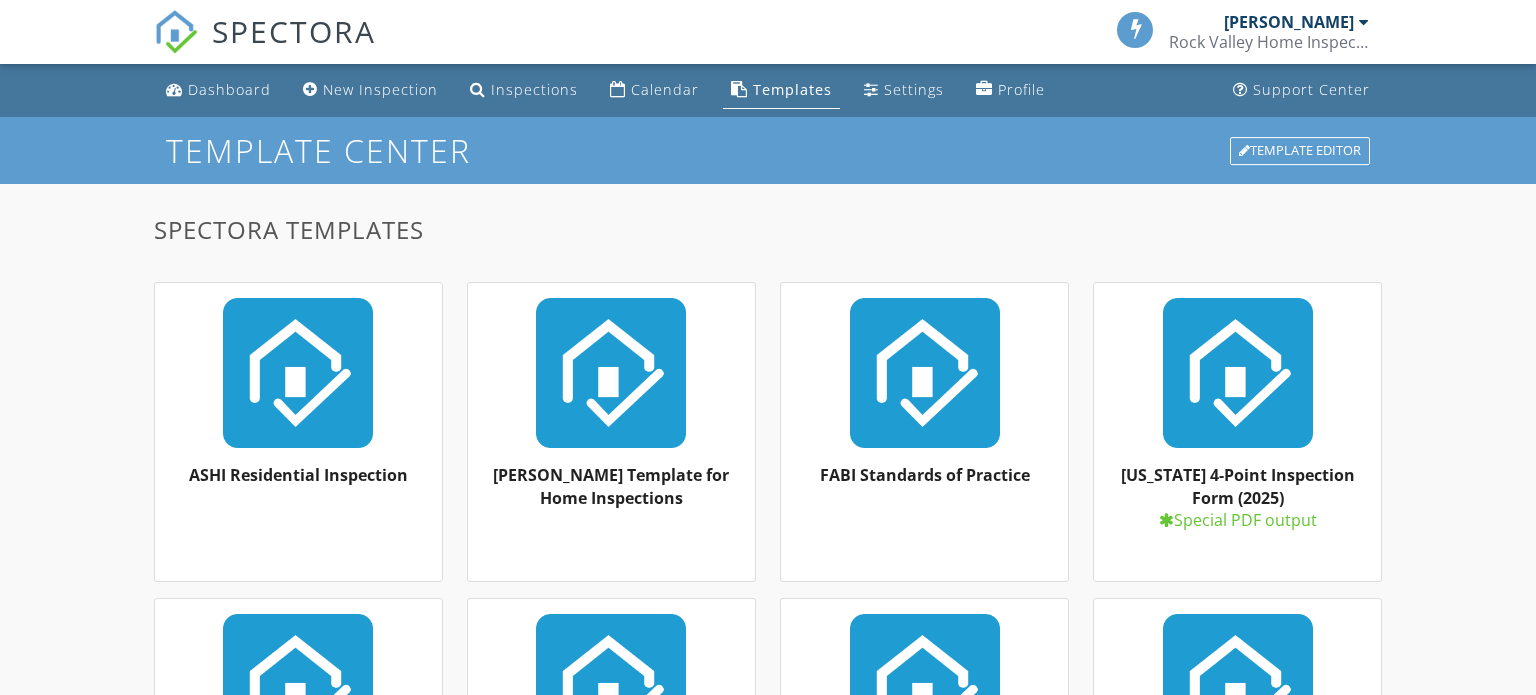 scroll, scrollTop: 0, scrollLeft: 0, axis: both 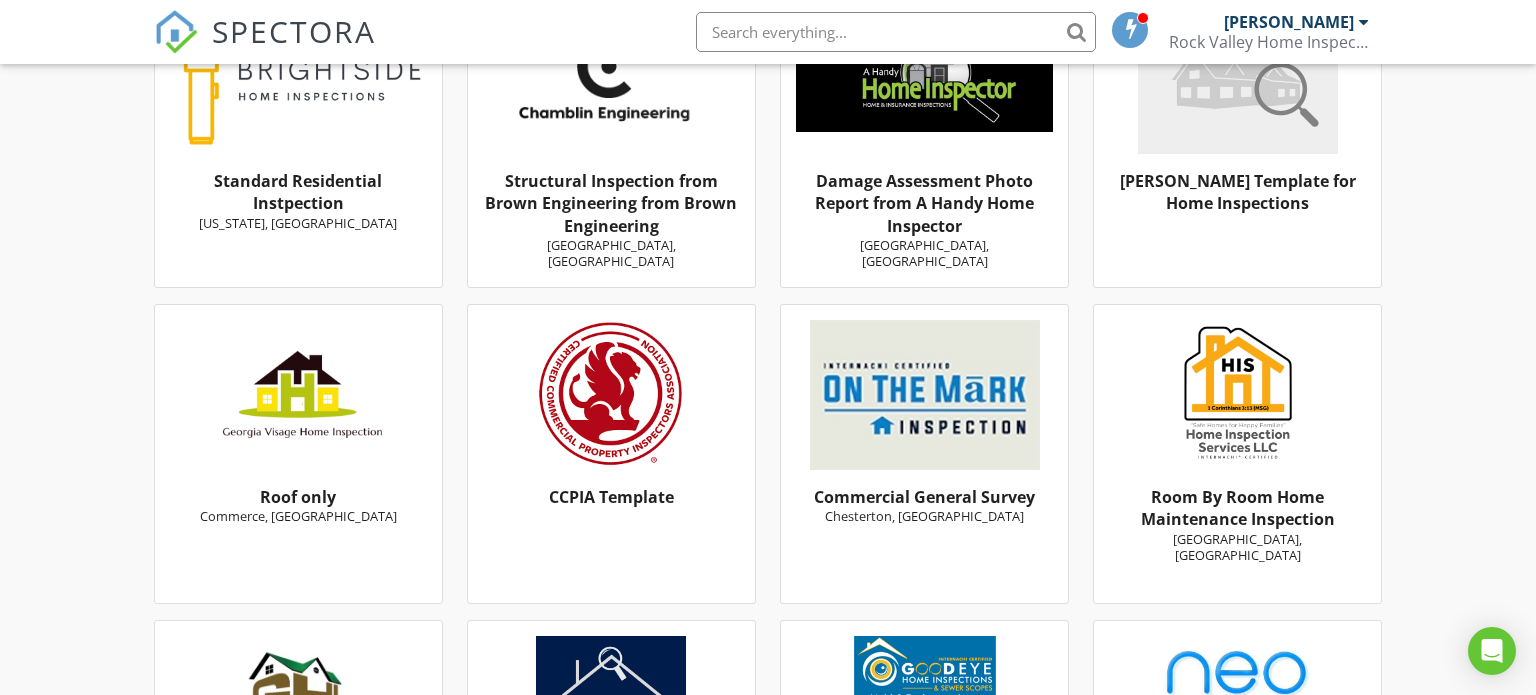 click at bounding box center [1237, 395] 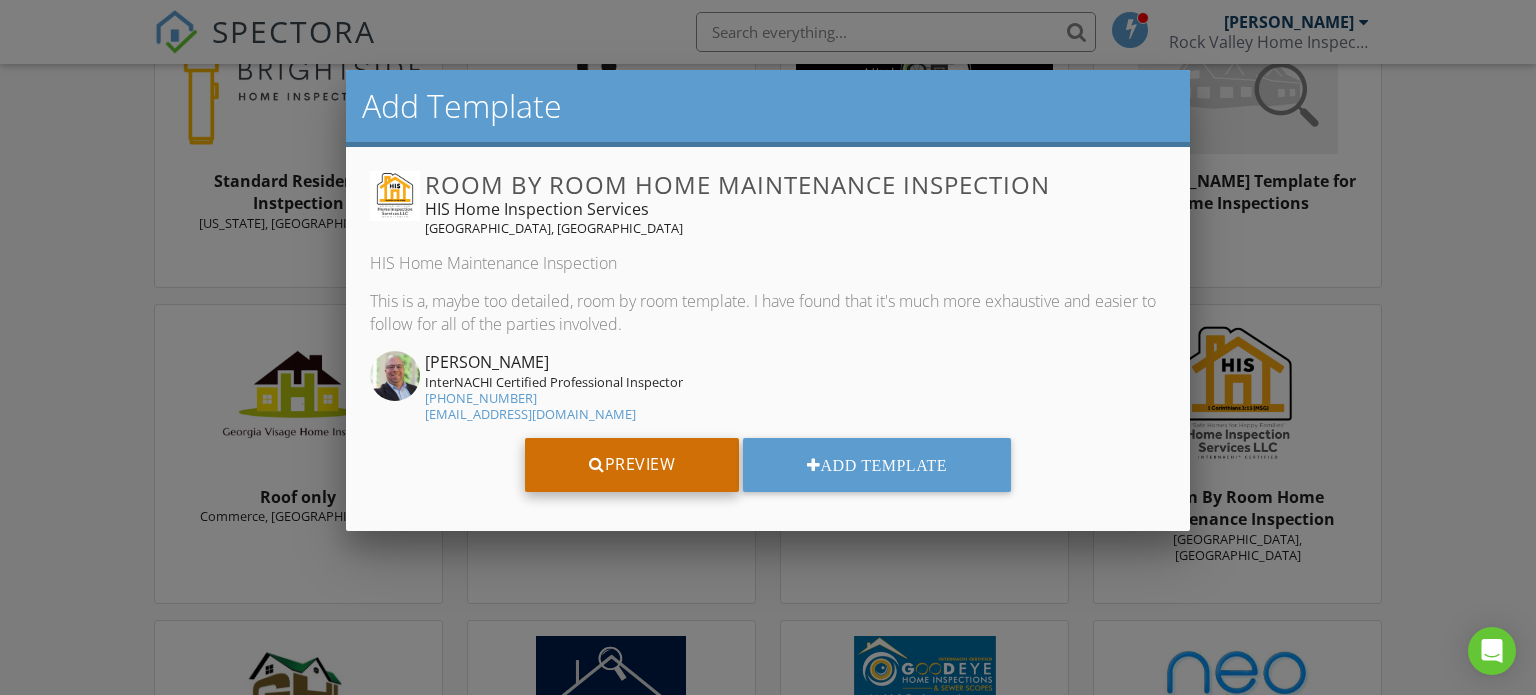 click on "Preview" at bounding box center (632, 465) 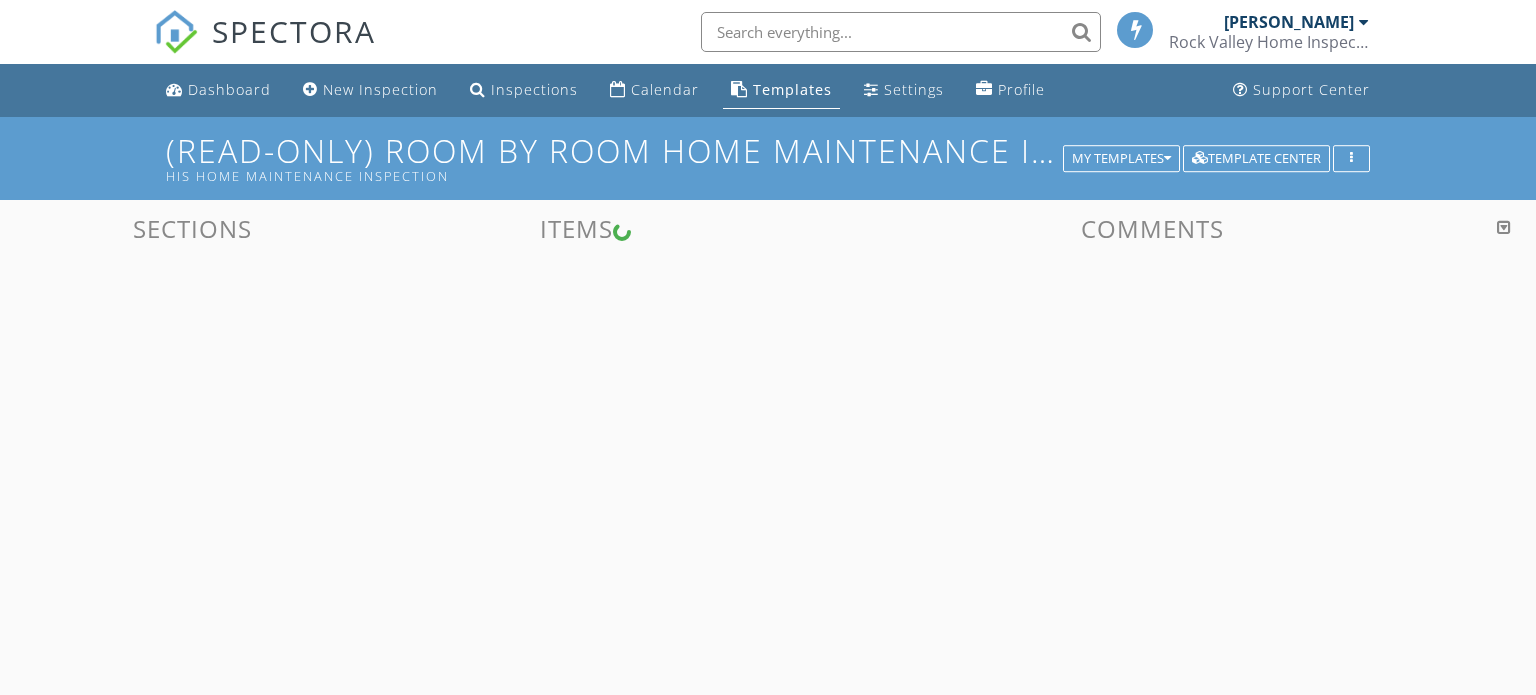 scroll, scrollTop: 0, scrollLeft: 0, axis: both 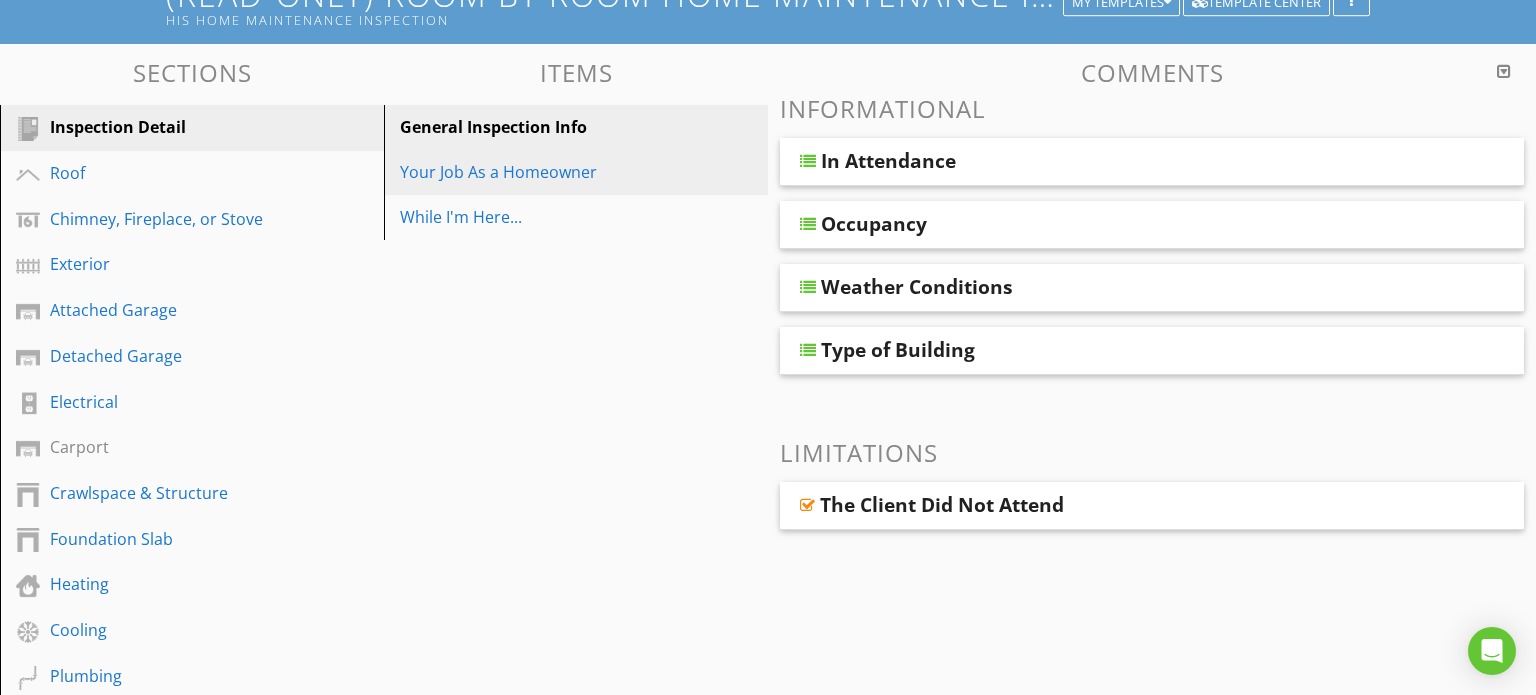 click on "Your Job As a Homeowner" at bounding box center (541, 172) 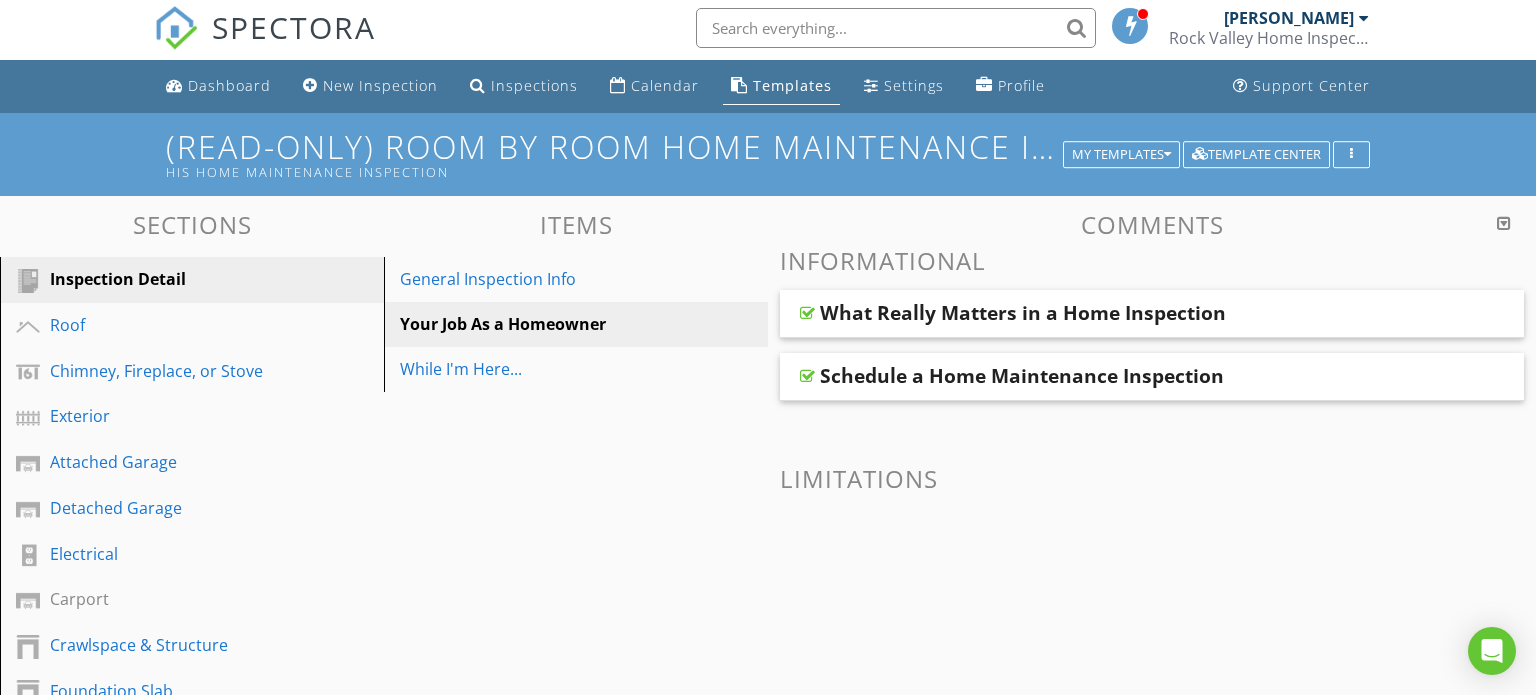 scroll, scrollTop: 0, scrollLeft: 0, axis: both 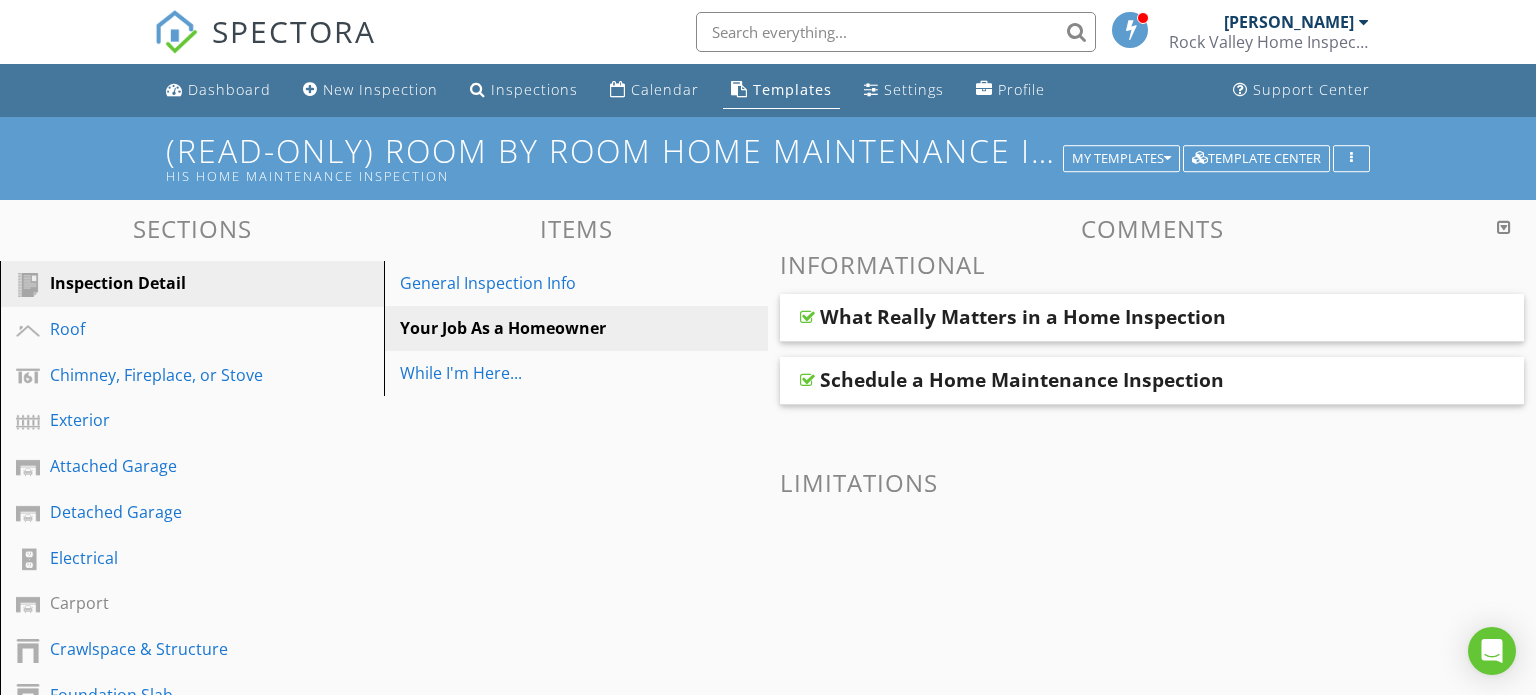 click on "What Really Matters in a Home Inspection" at bounding box center (1023, 317) 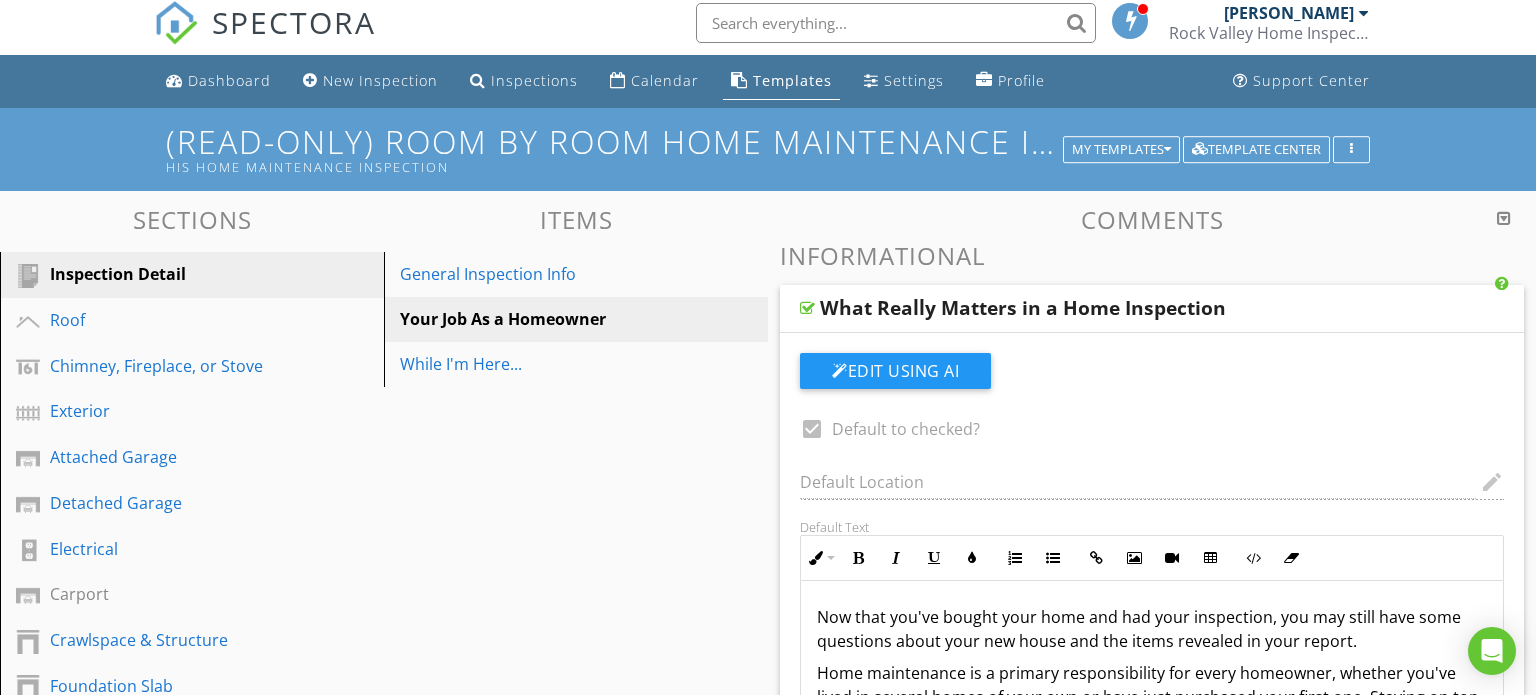 scroll, scrollTop: 8, scrollLeft: 0, axis: vertical 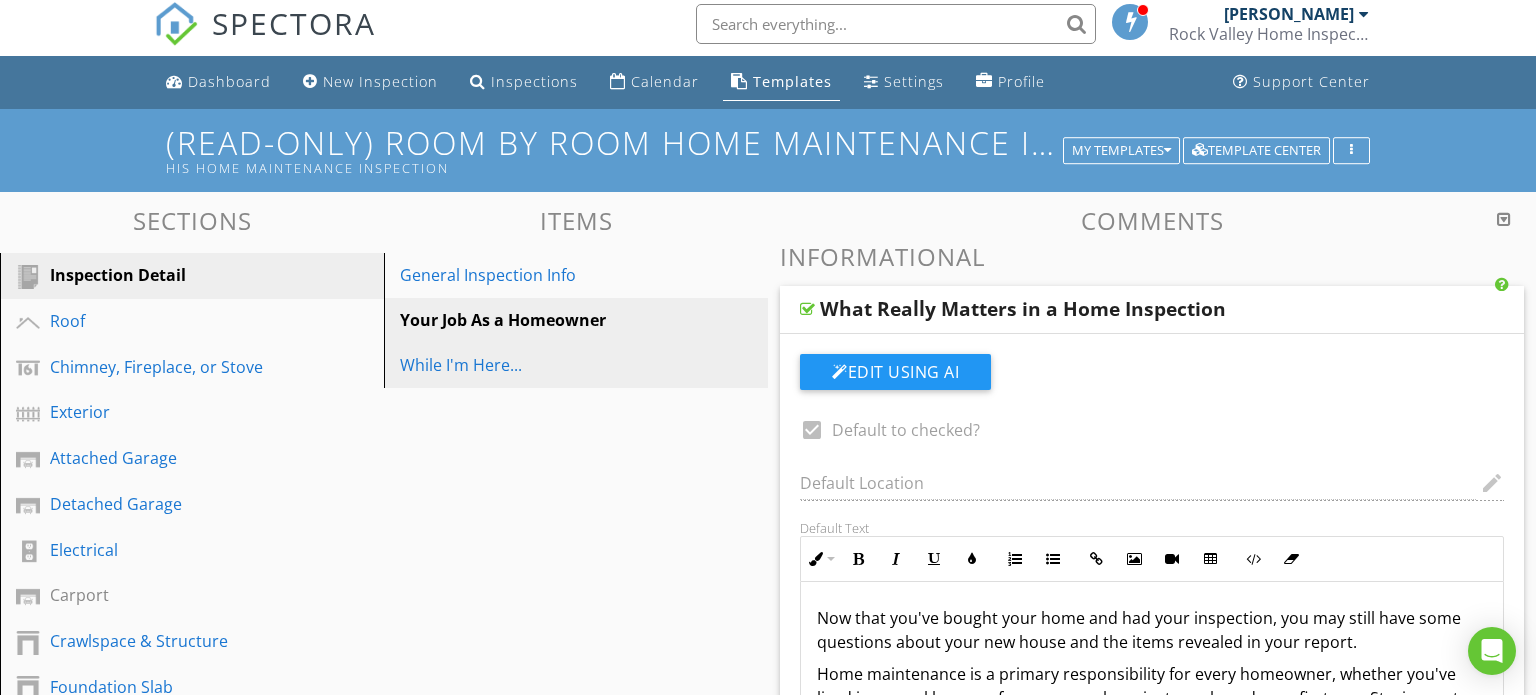 click on "While I'm Here..." at bounding box center (541, 365) 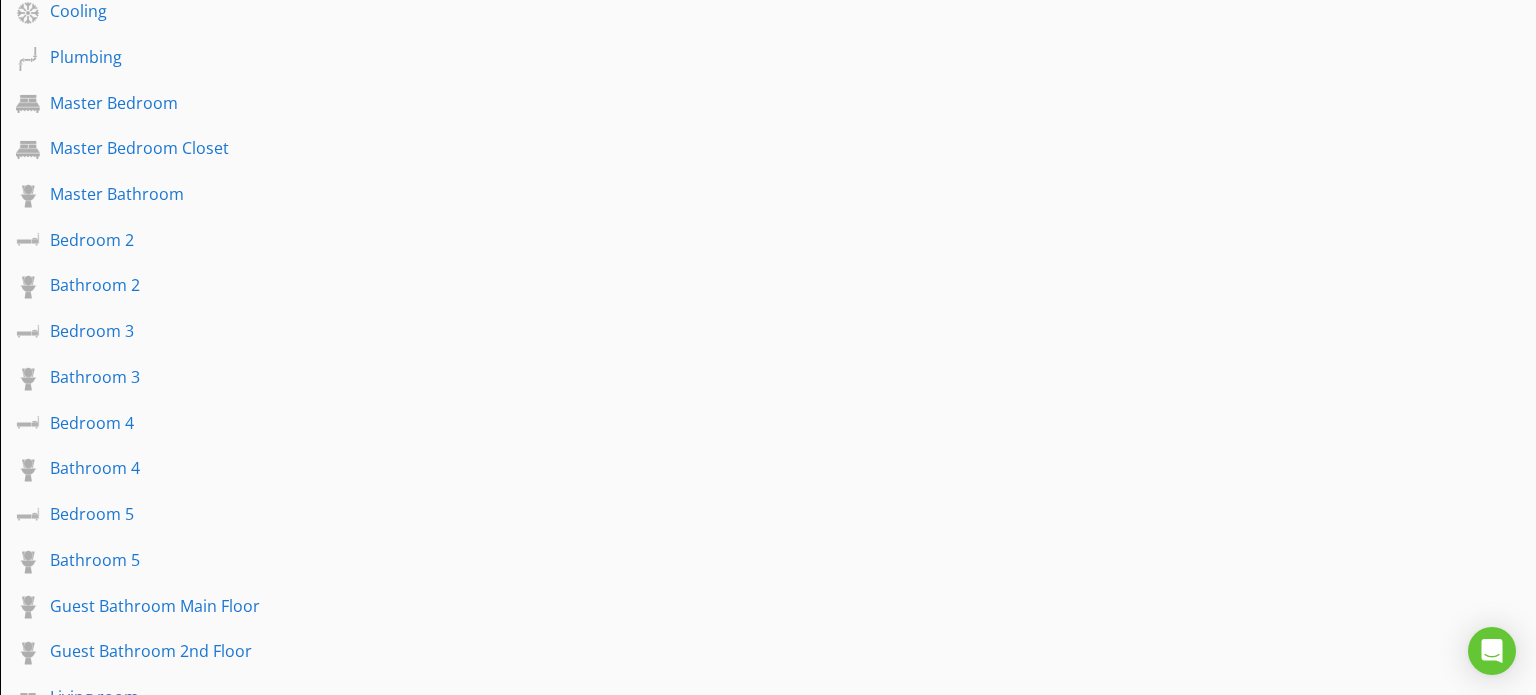 scroll, scrollTop: 784, scrollLeft: 0, axis: vertical 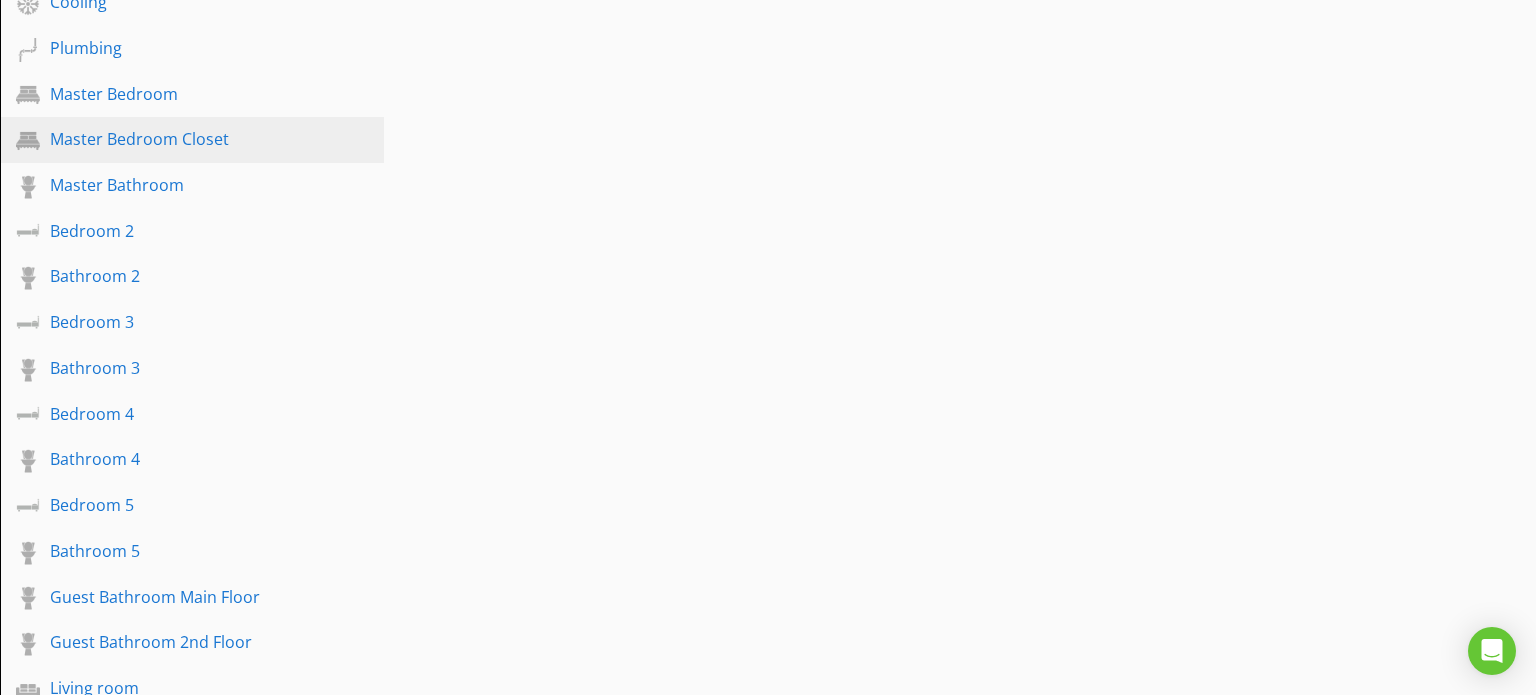 click on "Master Bedroom Closet" at bounding box center [169, 139] 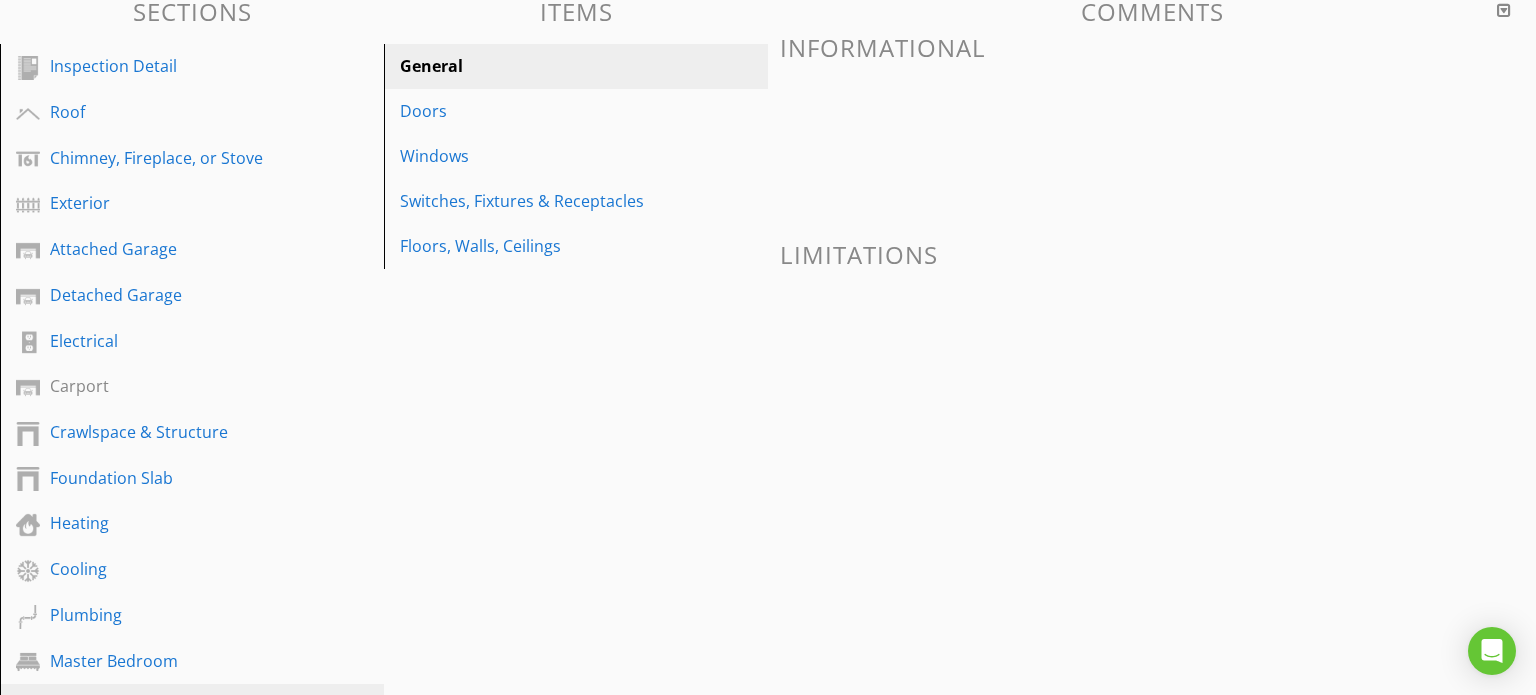 scroll, scrollTop: 212, scrollLeft: 0, axis: vertical 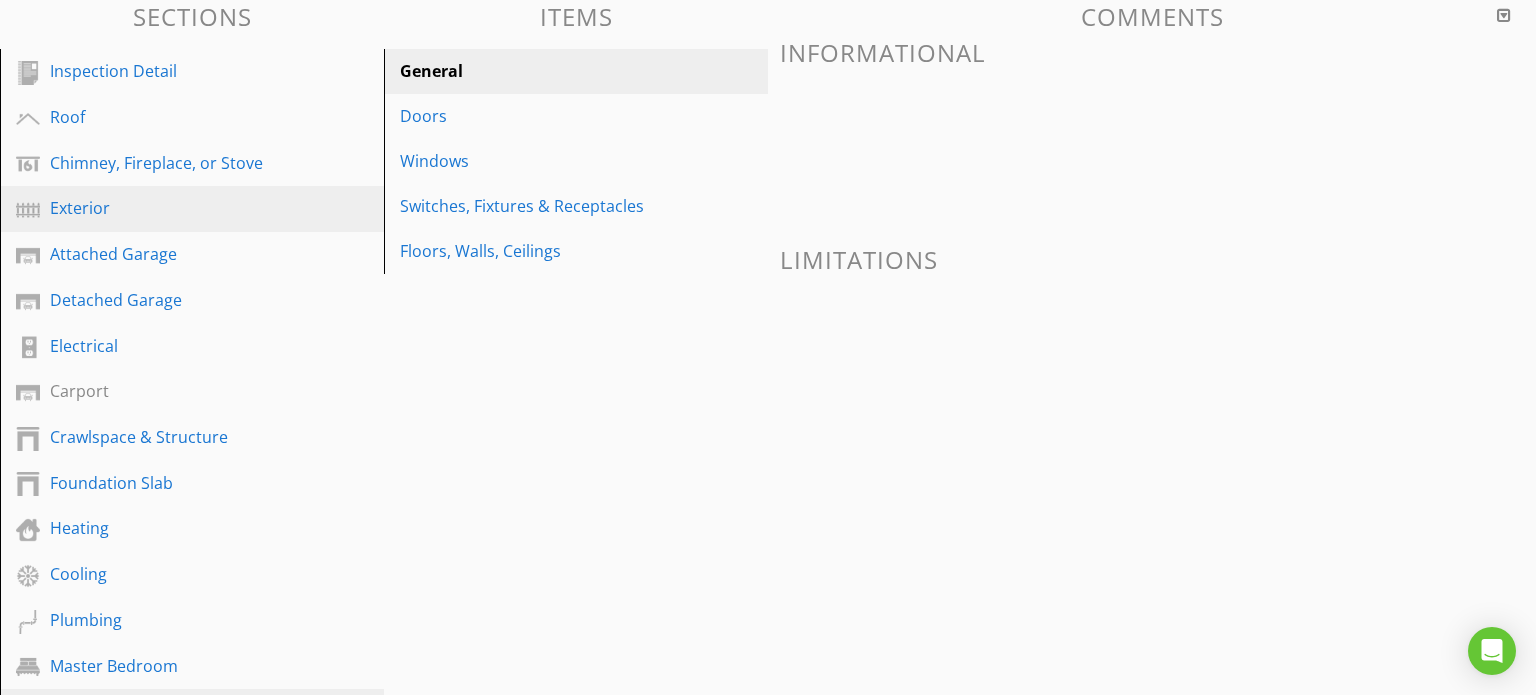 click on "Exterior" at bounding box center [169, 208] 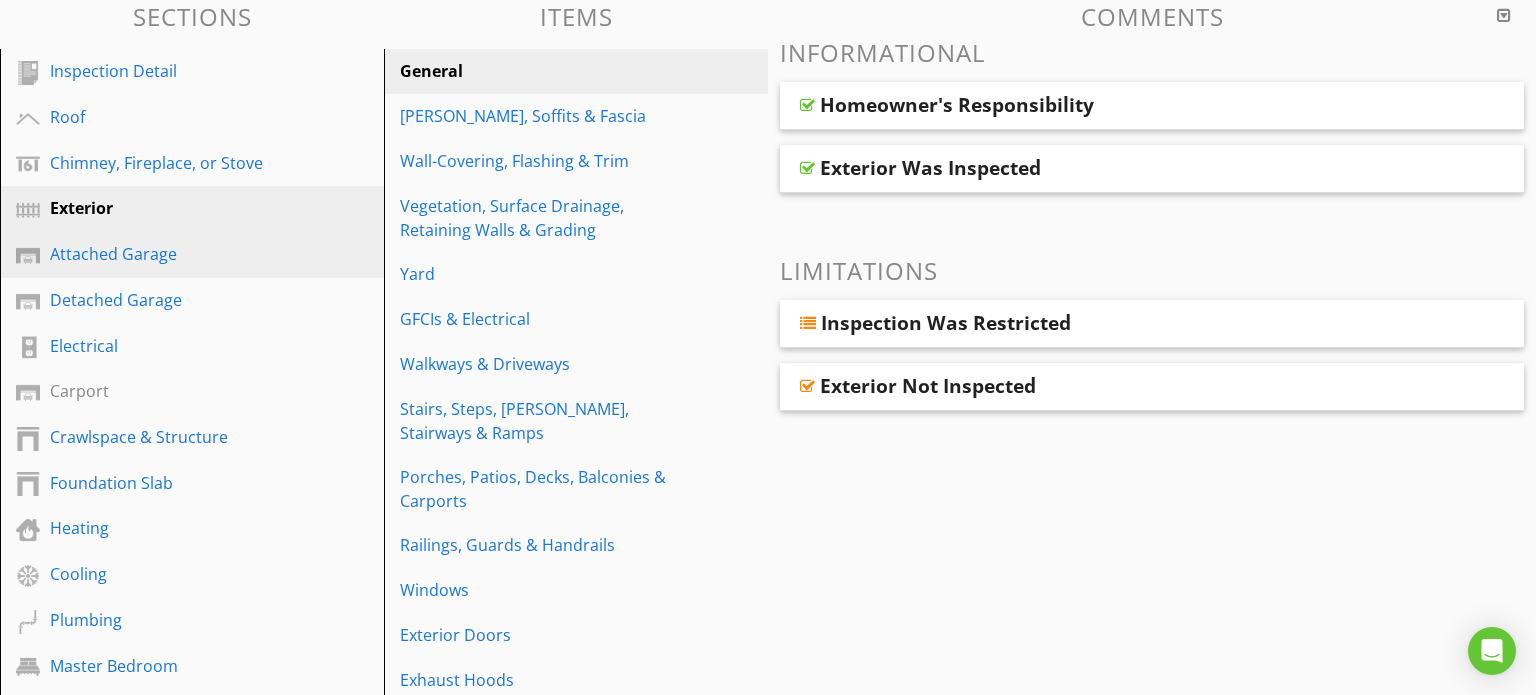 click on "Attached Garage" at bounding box center (169, 254) 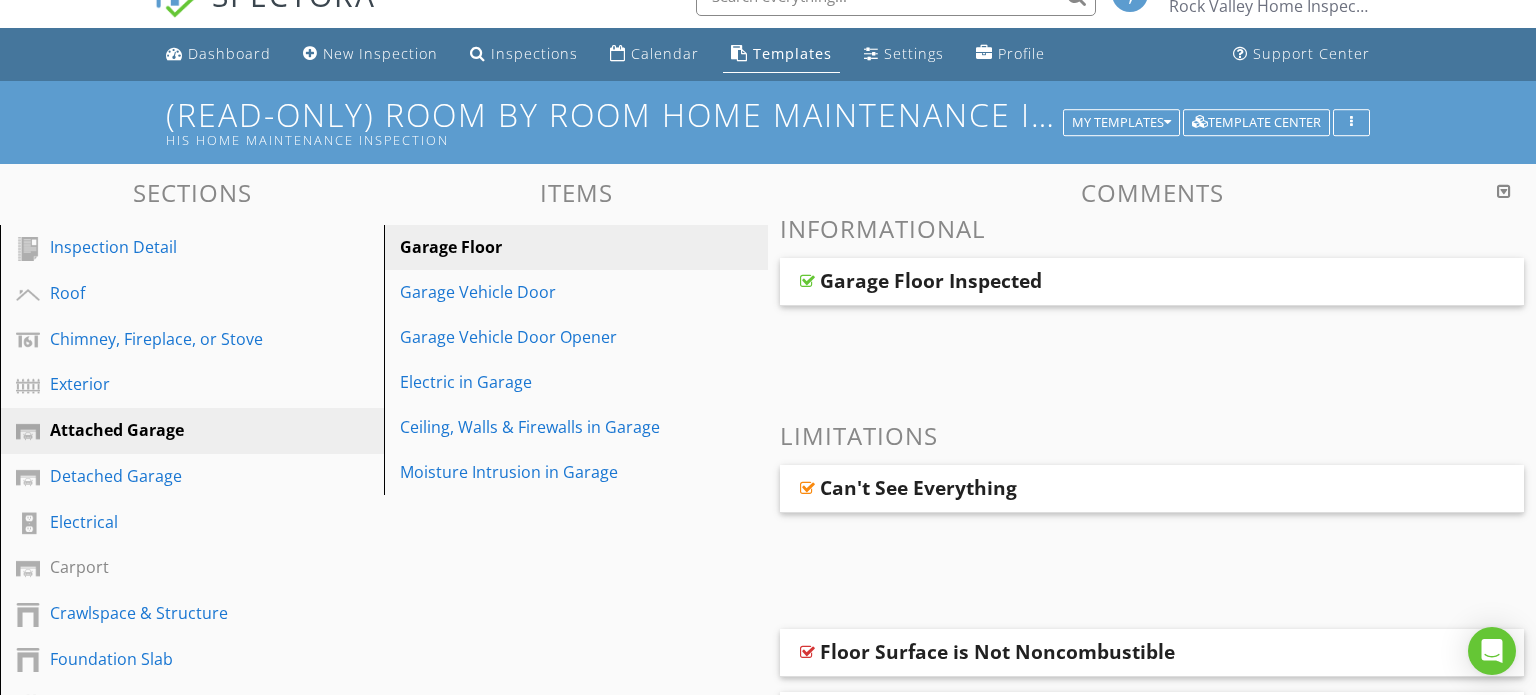 scroll, scrollTop: 0, scrollLeft: 0, axis: both 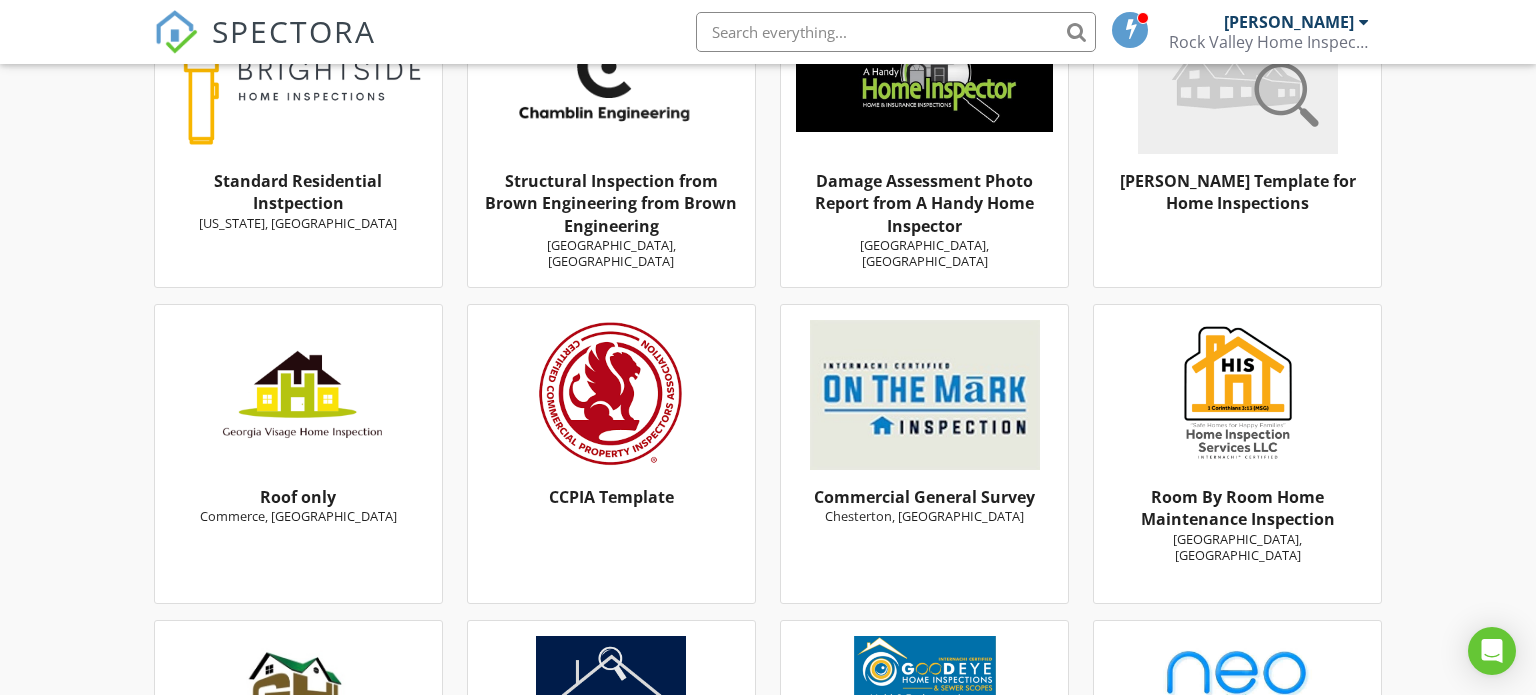 click at bounding box center [1237, 395] 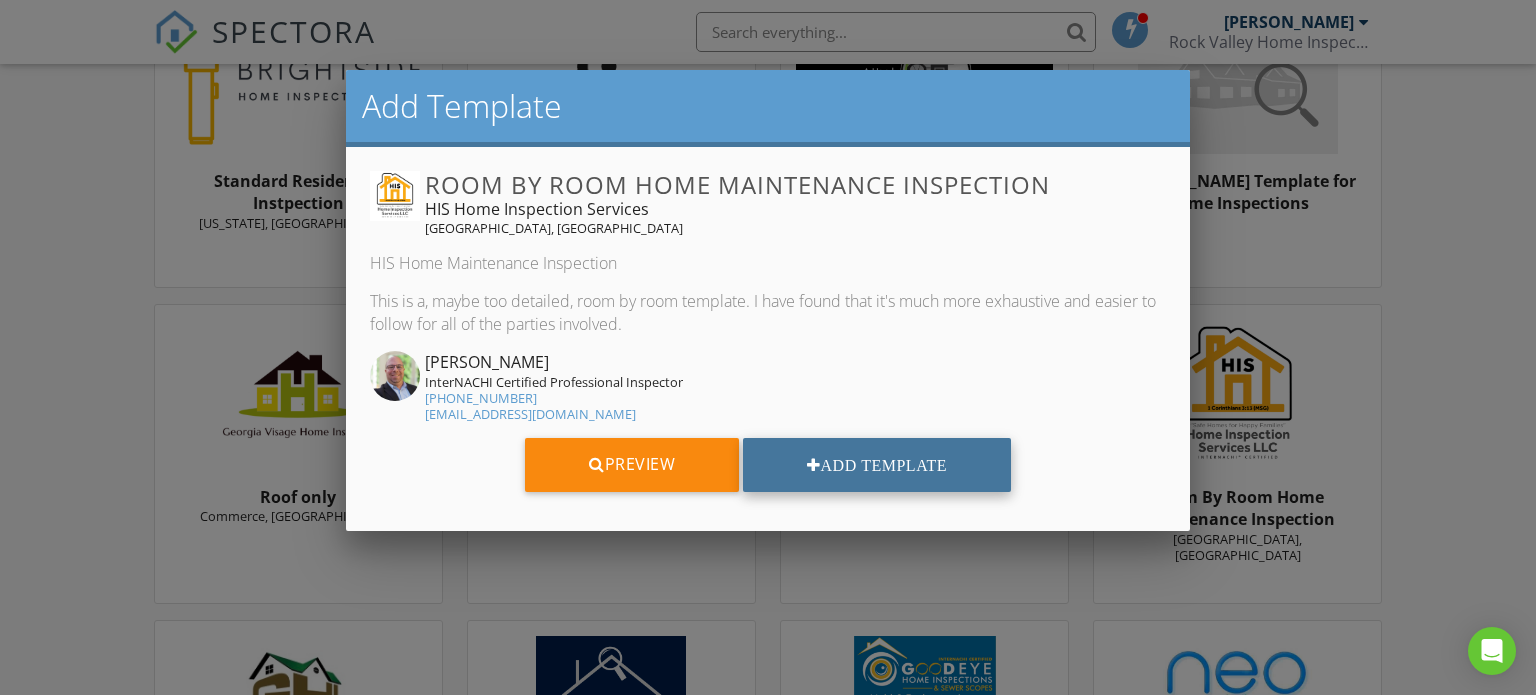click on "Add Template" at bounding box center (877, 465) 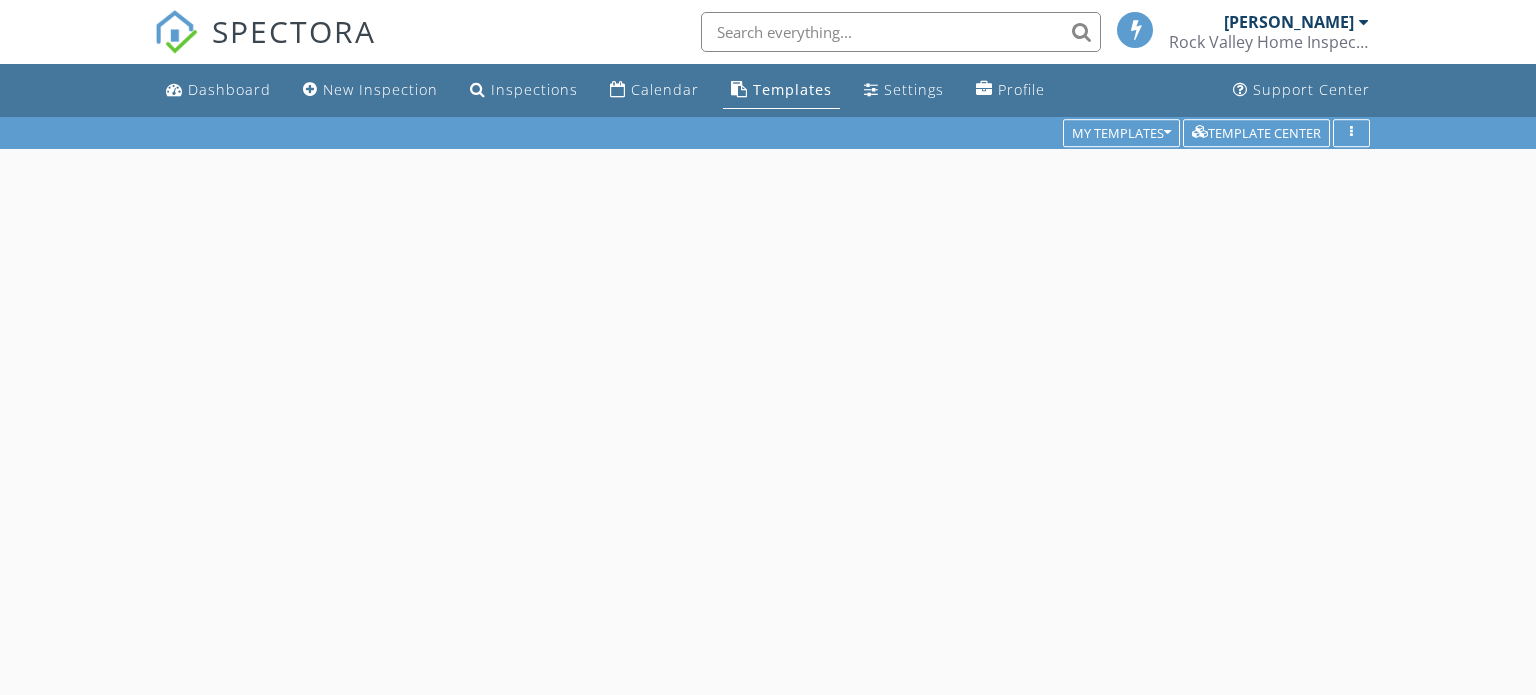 scroll, scrollTop: 0, scrollLeft: 0, axis: both 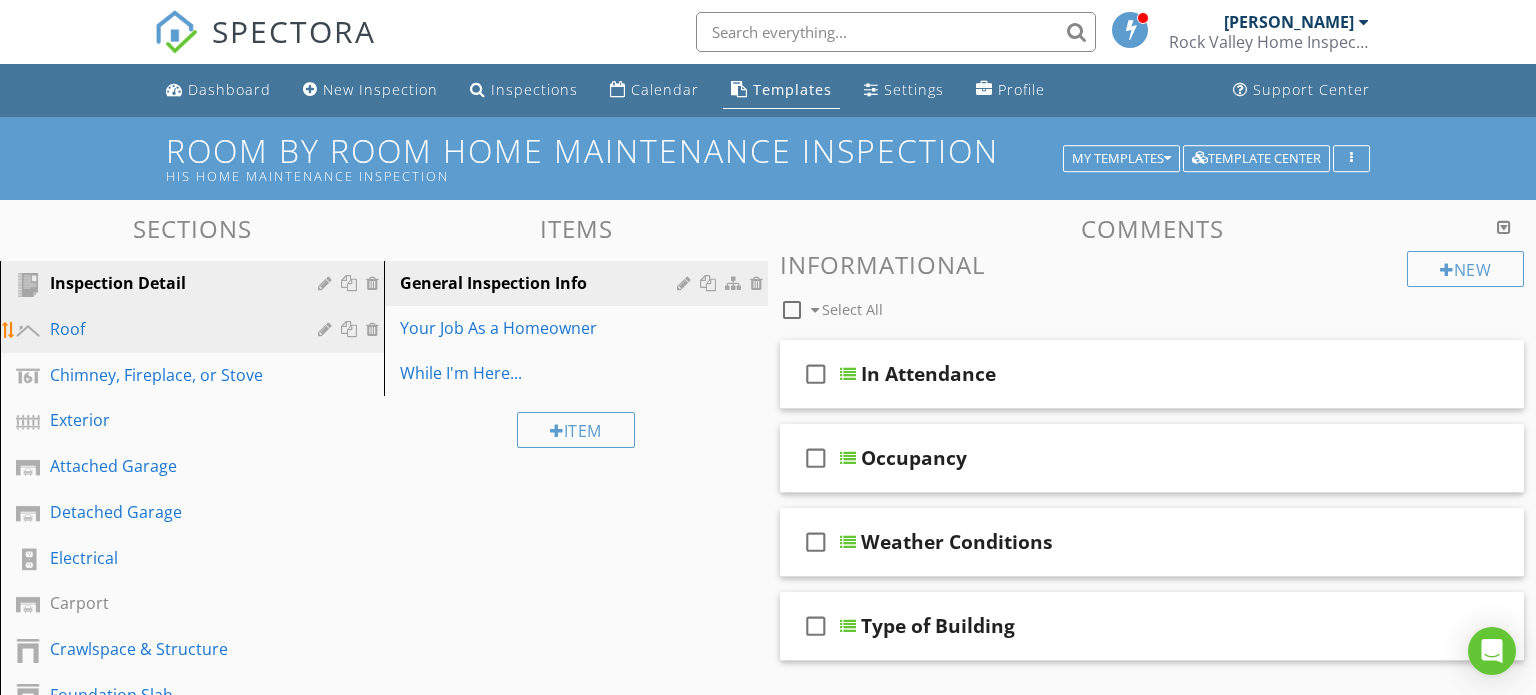 click on "Roof" at bounding box center [169, 329] 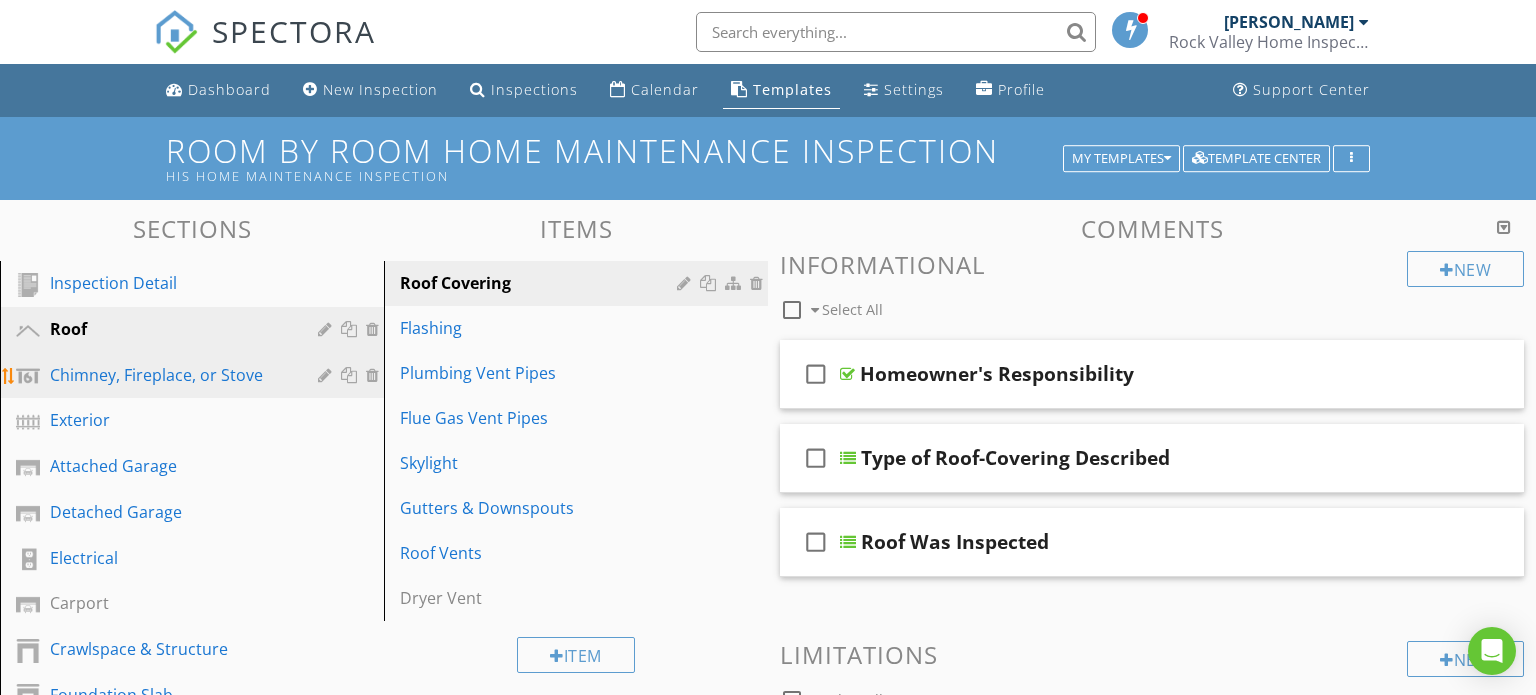 click on "Chimney, Fireplace, or Stove" at bounding box center [169, 375] 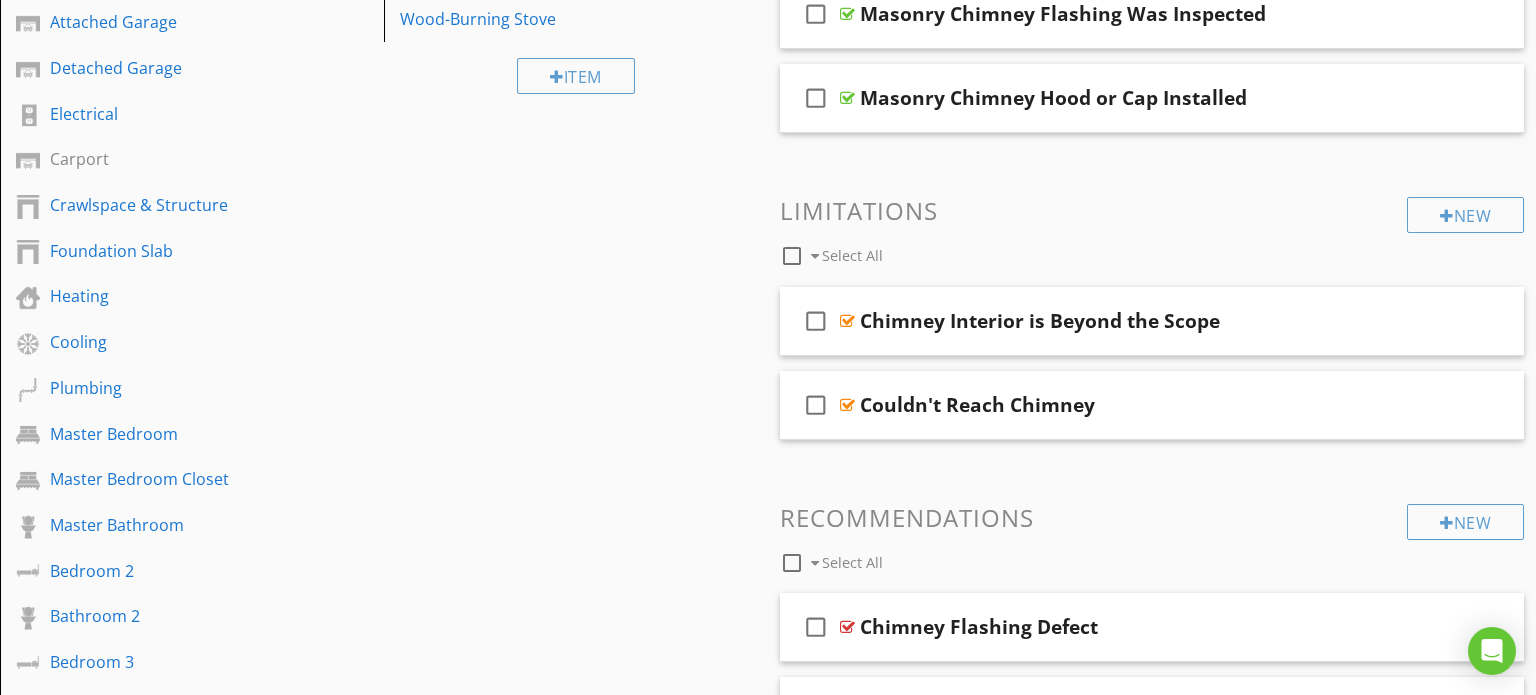 scroll, scrollTop: 454, scrollLeft: 0, axis: vertical 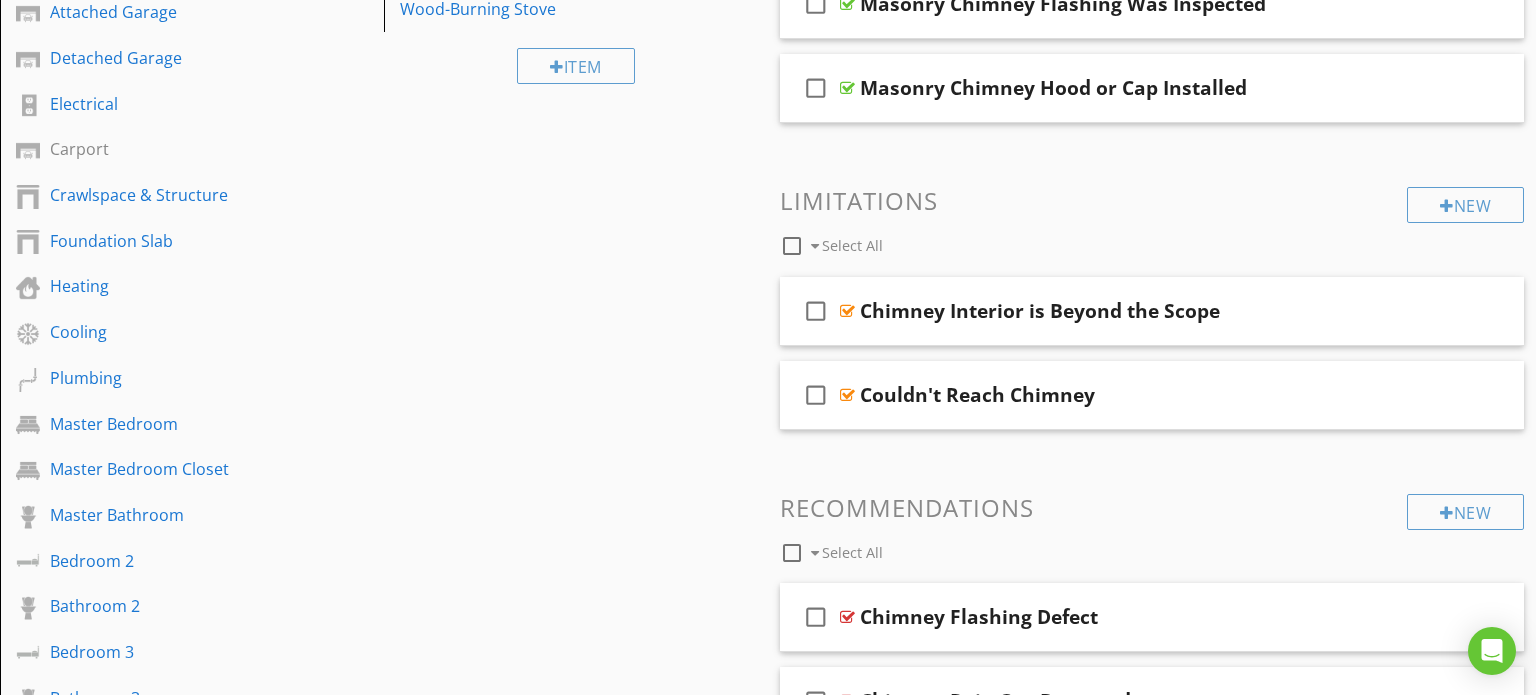 click on "Sections
Inspection Detail           Roof           Chimney, Fireplace, or Stove           Exterior           Attached Garage           Detached Garage           Electrical           Carport           Crawlspace & Structure           Foundation Slab           Heating           Cooling           Plumbing           Master Bedroom           Master Bedroom Closet           Master Bathroom           Bedroom 2           Bathroom 2           Bedroom 3           Bathroom 3           Bedroom 4           Bathroom 4           Bedroom 5           Bathroom 5           Guest Bathroom Main Floor           Guest Bathroom 2nd Floor           Living room           Loft           Laundry           Dining Room           Hallway Main Floor           Hallway 2nd Floor           Foyer           Office           Bonus Room           Kitchen           Kitchen Pantry           Interior Stairway           Interior and exterior cosmetic defects           Attic, Insulation & Ventilation" at bounding box center [768, 870] 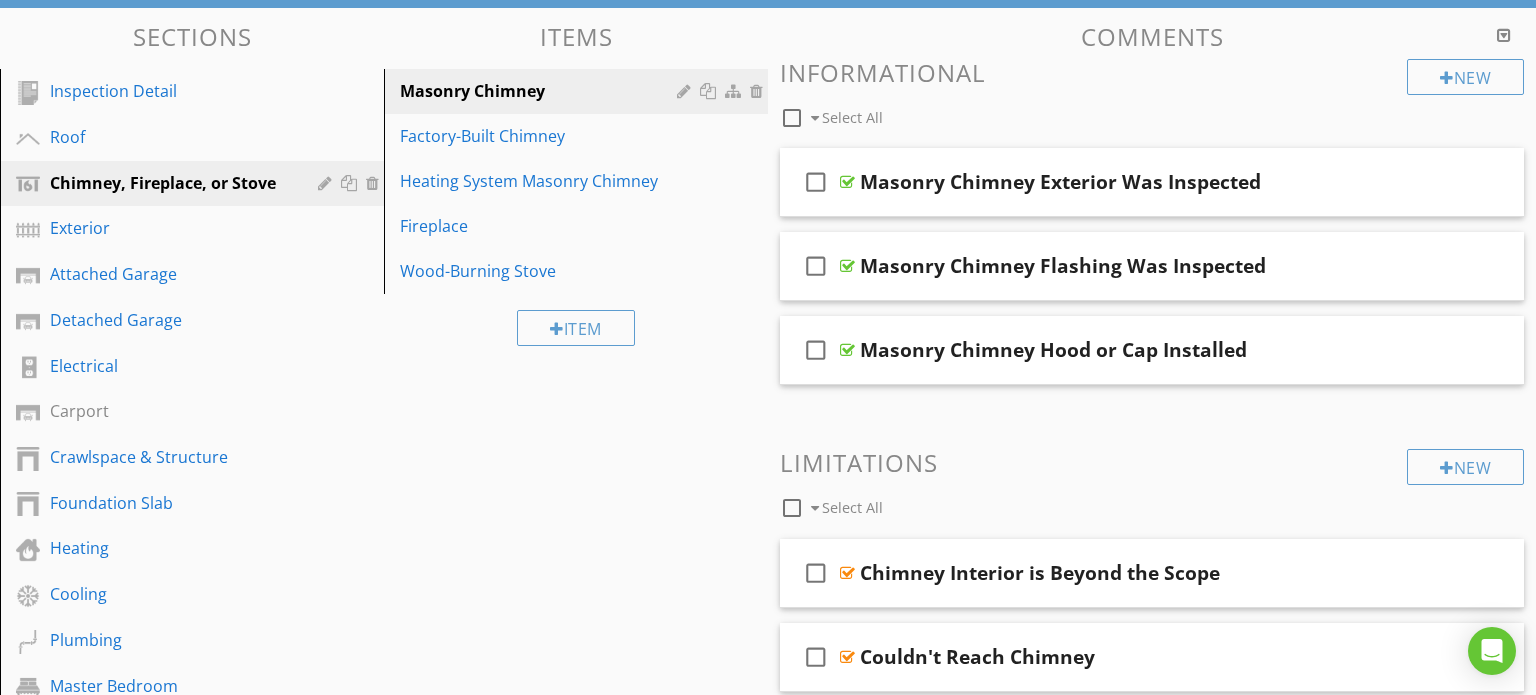 scroll, scrollTop: 0, scrollLeft: 0, axis: both 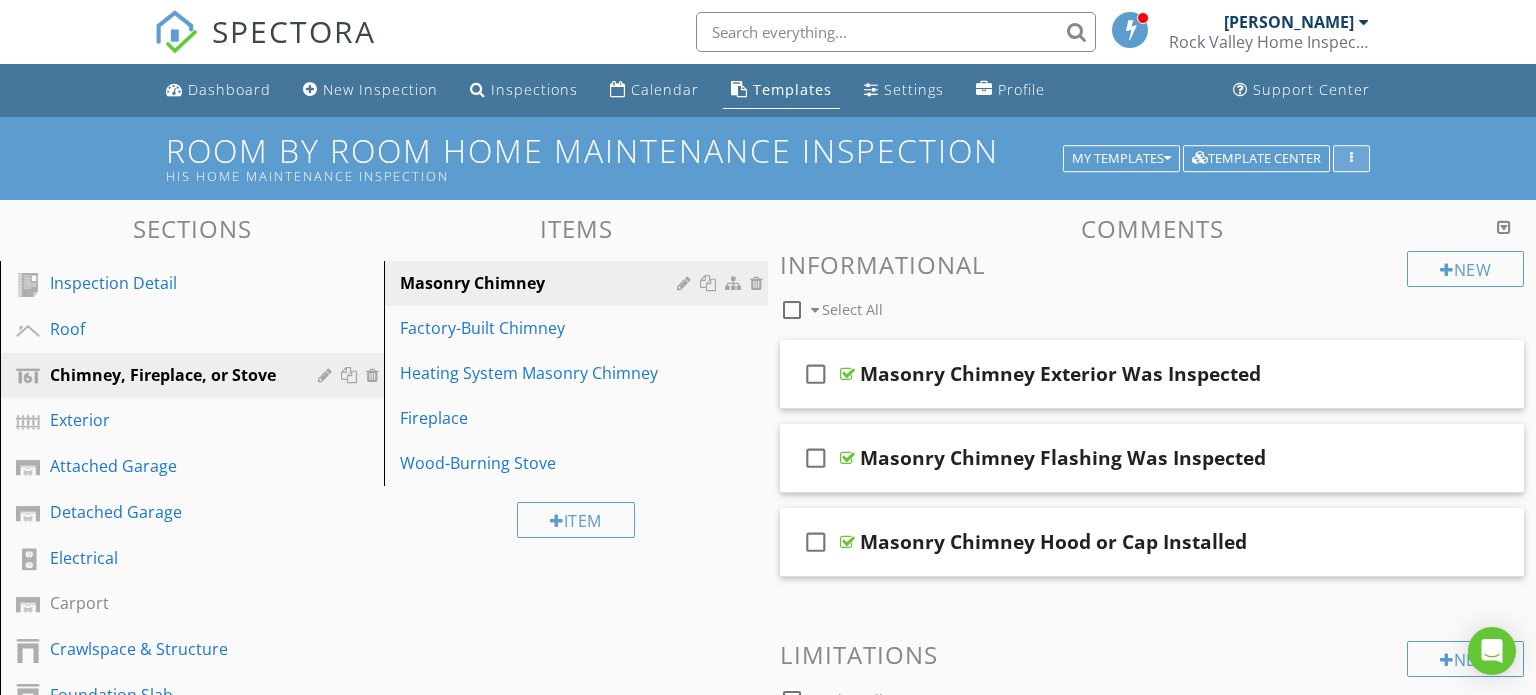 click at bounding box center (1351, 159) 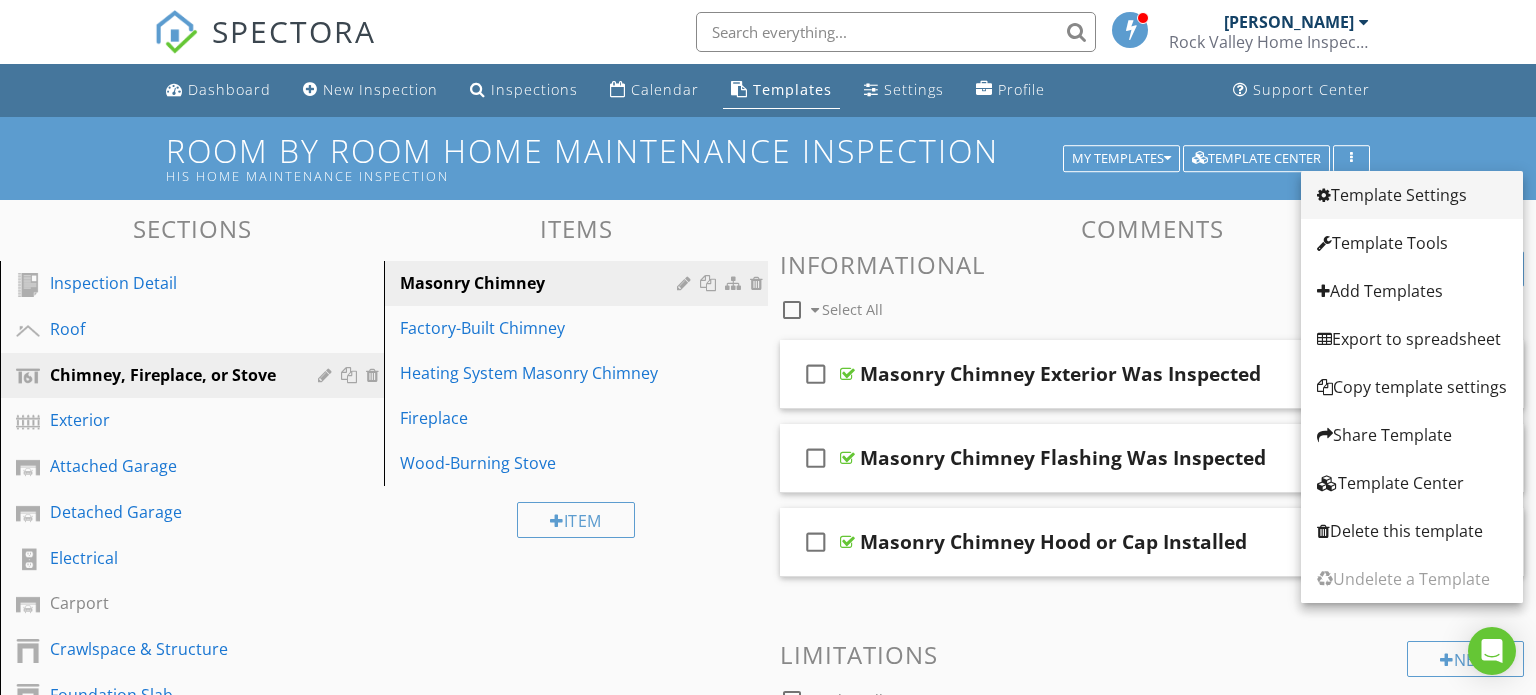 click on "Template Settings" at bounding box center [1412, 195] 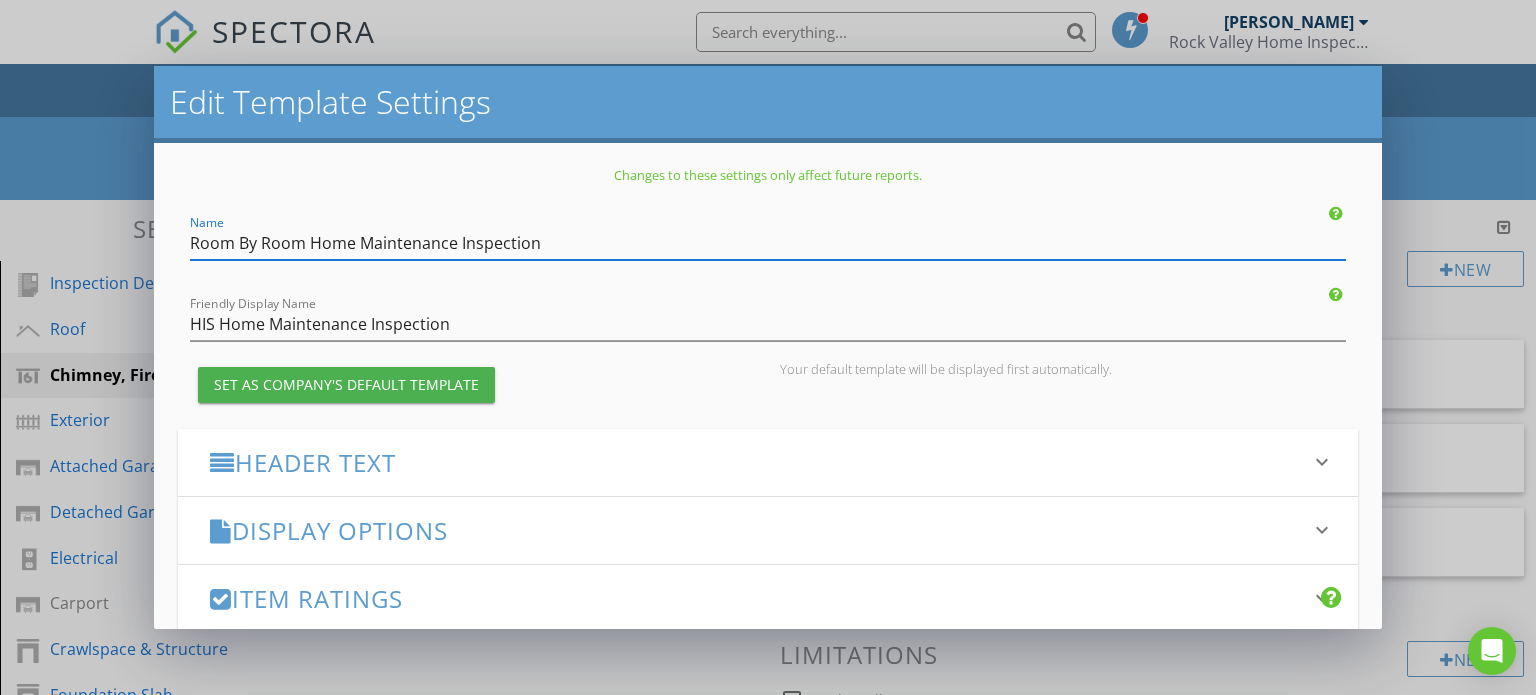 click on "Edit Template Settings   Changes to these settings only affect future reports.     Name Room By Room Home Maintenance Inspection     Friendly Display Name HIS Home Maintenance Inspection
Set as Company's Default Template
Your default template will be displayed first
automatically.
Header Text
keyboard_arrow_down   Full Report Header Text     Summary Header Text
Display Options
keyboard_arrow_down     check_box Display Category Counts Summary
What does this look like?
check_box Display 'Items Inspected' Count
With
vs
without
check_box Display Inspector Signature   Configure Signature
Where does this display?
check_box Display Standards of Practice
Set per-section by clicking the 'pencil' icon next to each
section.
What does this look like?
check_box     check_box" at bounding box center (768, 347) 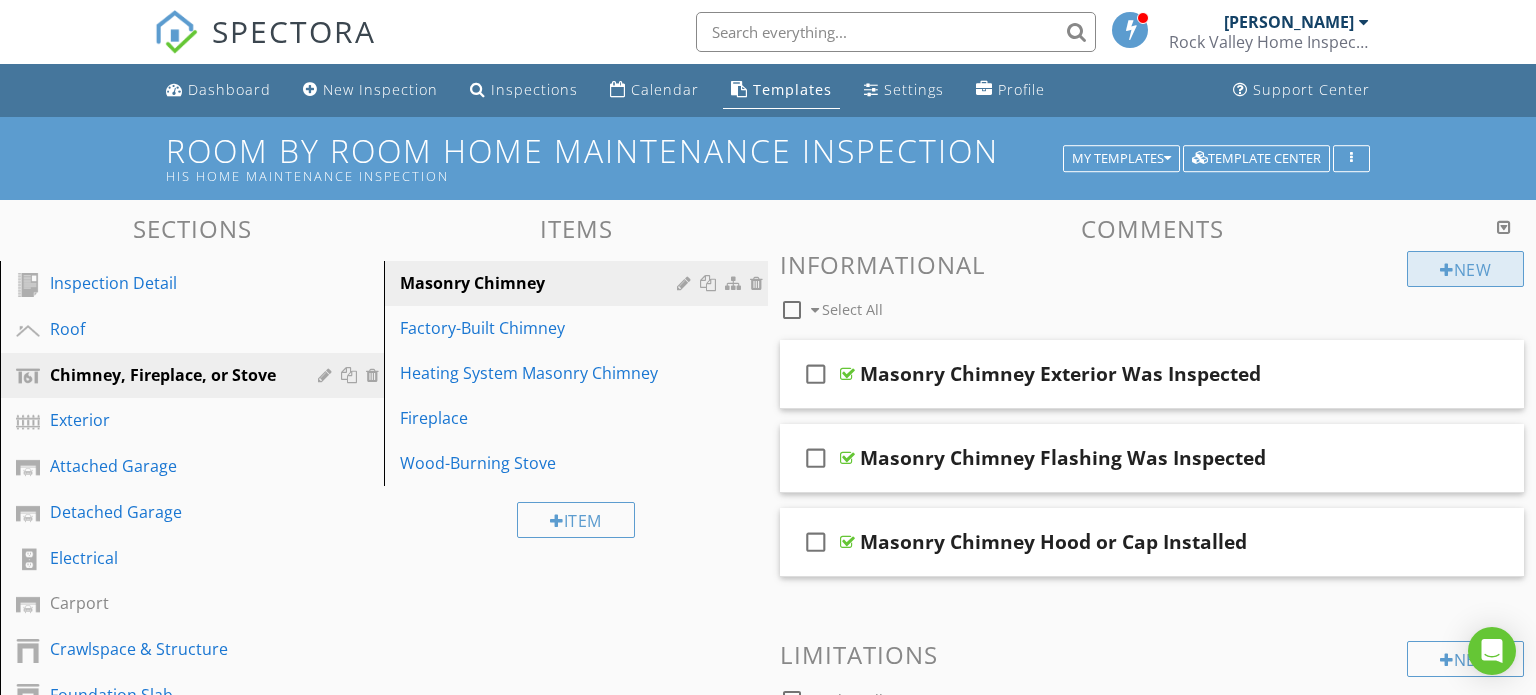 click on "New" at bounding box center (1465, 269) 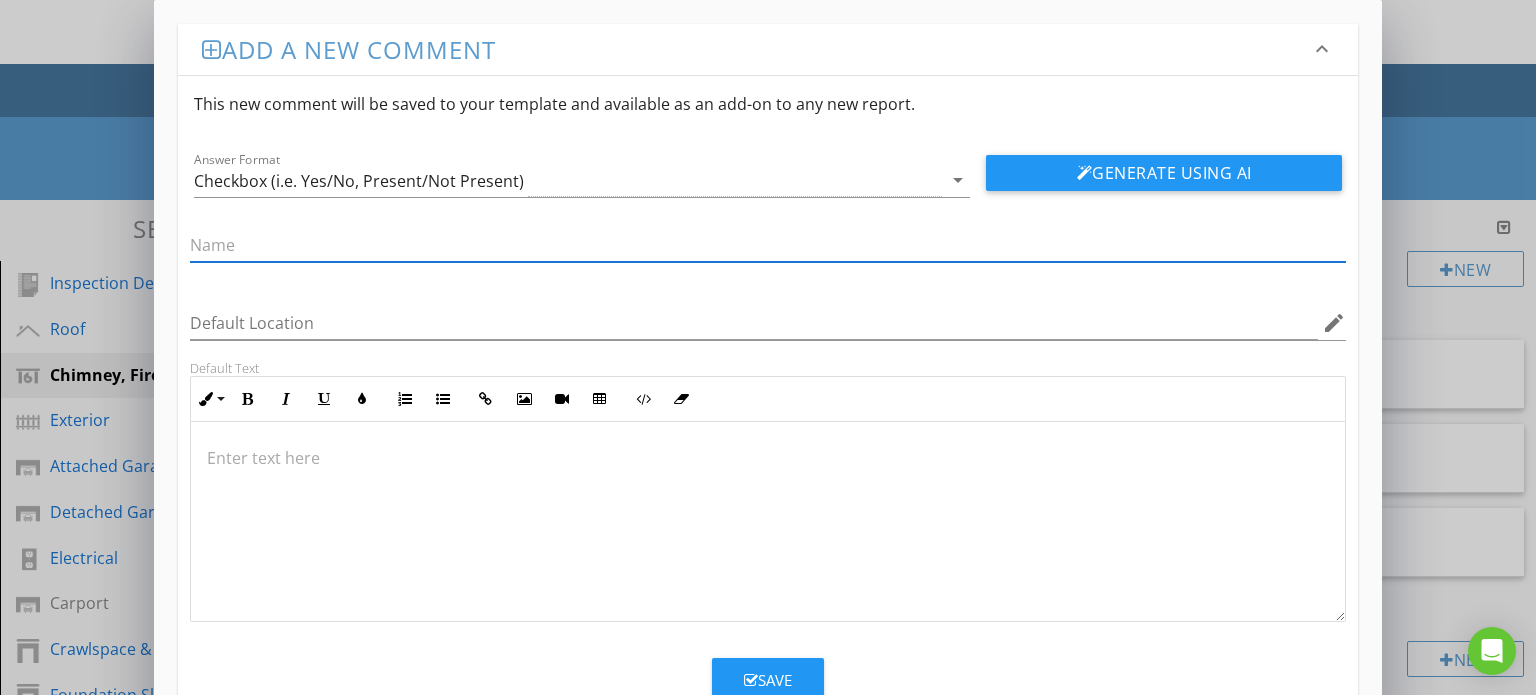 click on "Add a new comment
keyboard_arrow_down
This new comment will be saved to your template and available as an
add-on to any new report.
Answer Format Checkbox (i.e. Yes/No, Present/Not Present) arrow_drop_down
Generate Using AI
Default Location edit       Default Text   Inline Style XLarge Large Normal Small Light Small/Light Bold Italic Underline Colors Ordered List Unordered List Insert Link Insert Image Insert Video Insert Table Code View Clear Formatting Enter text here
Save" at bounding box center [768, 379] 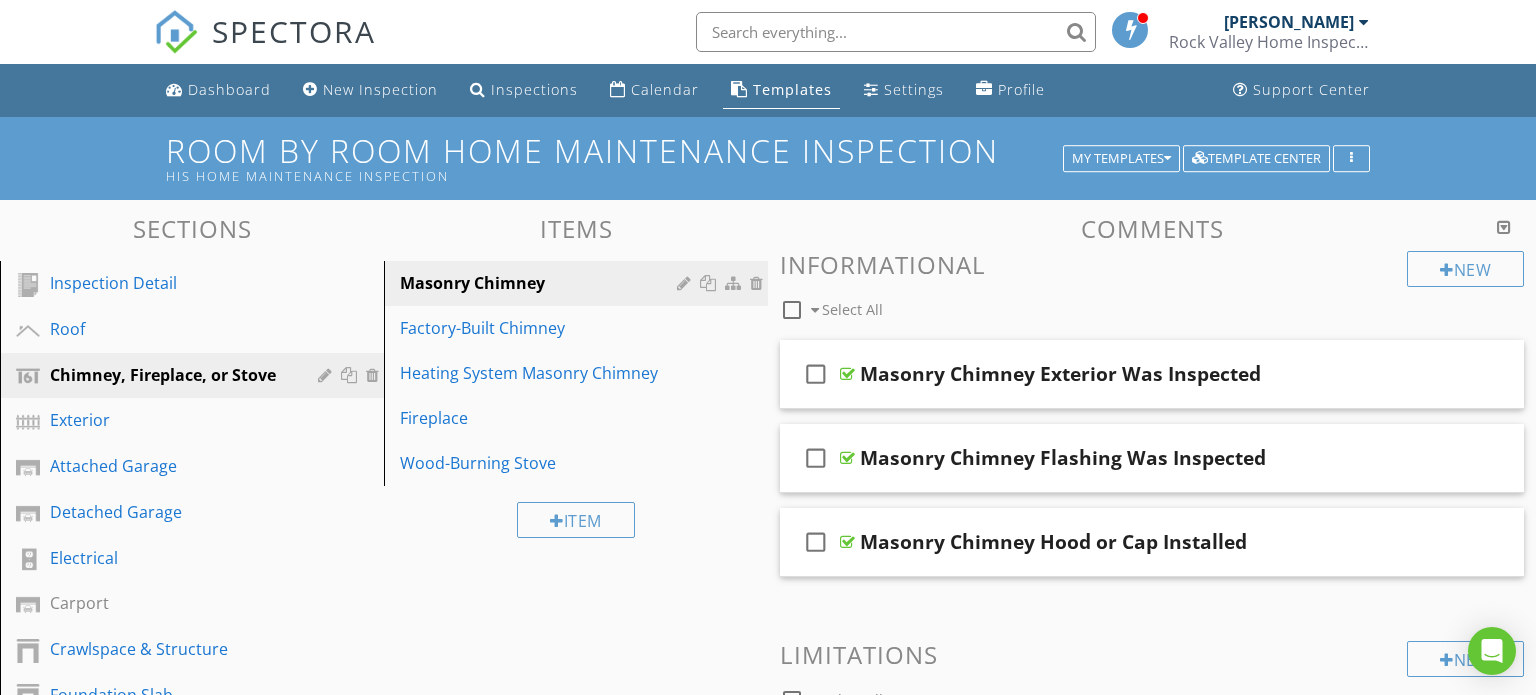 click on "Templates" at bounding box center (792, 89) 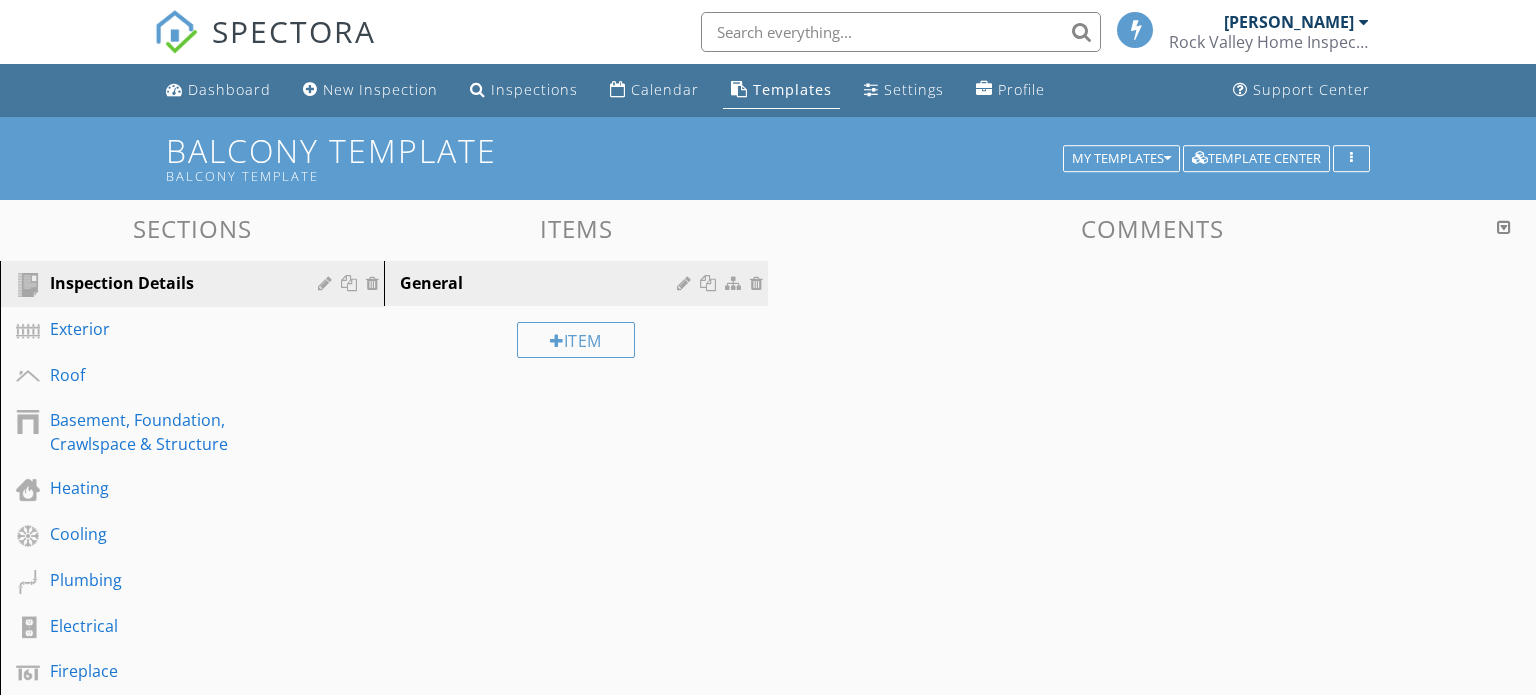 scroll, scrollTop: 0, scrollLeft: 0, axis: both 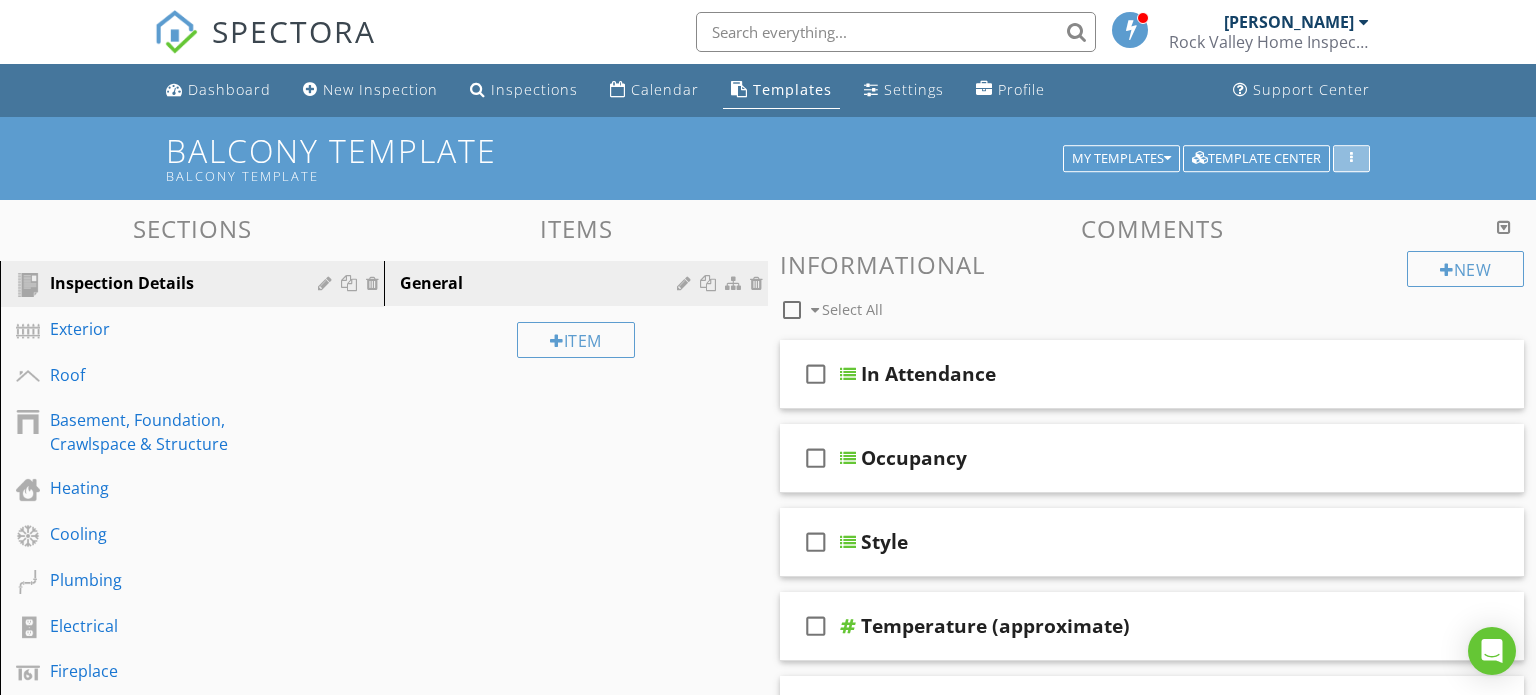 click at bounding box center [1351, 159] 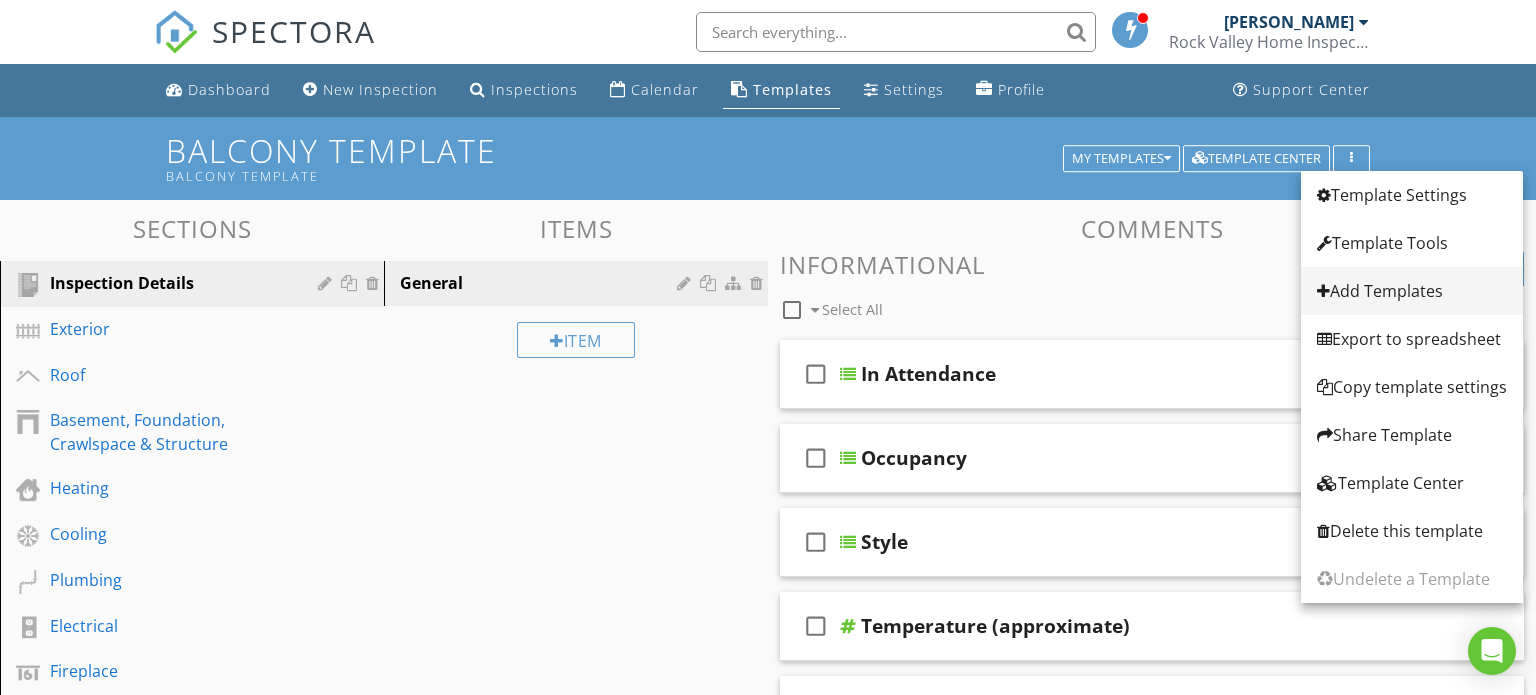 click on "Add Templates" at bounding box center (1412, 291) 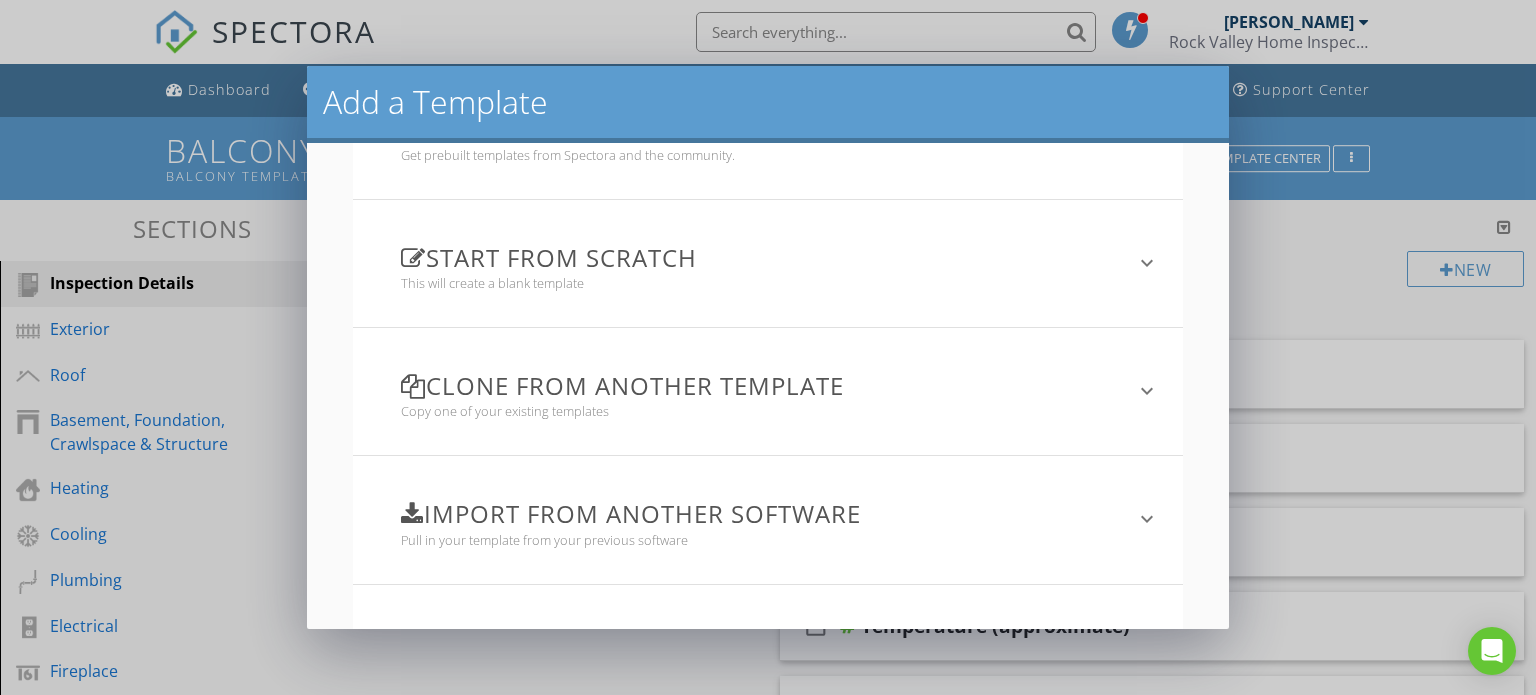 scroll, scrollTop: 200, scrollLeft: 0, axis: vertical 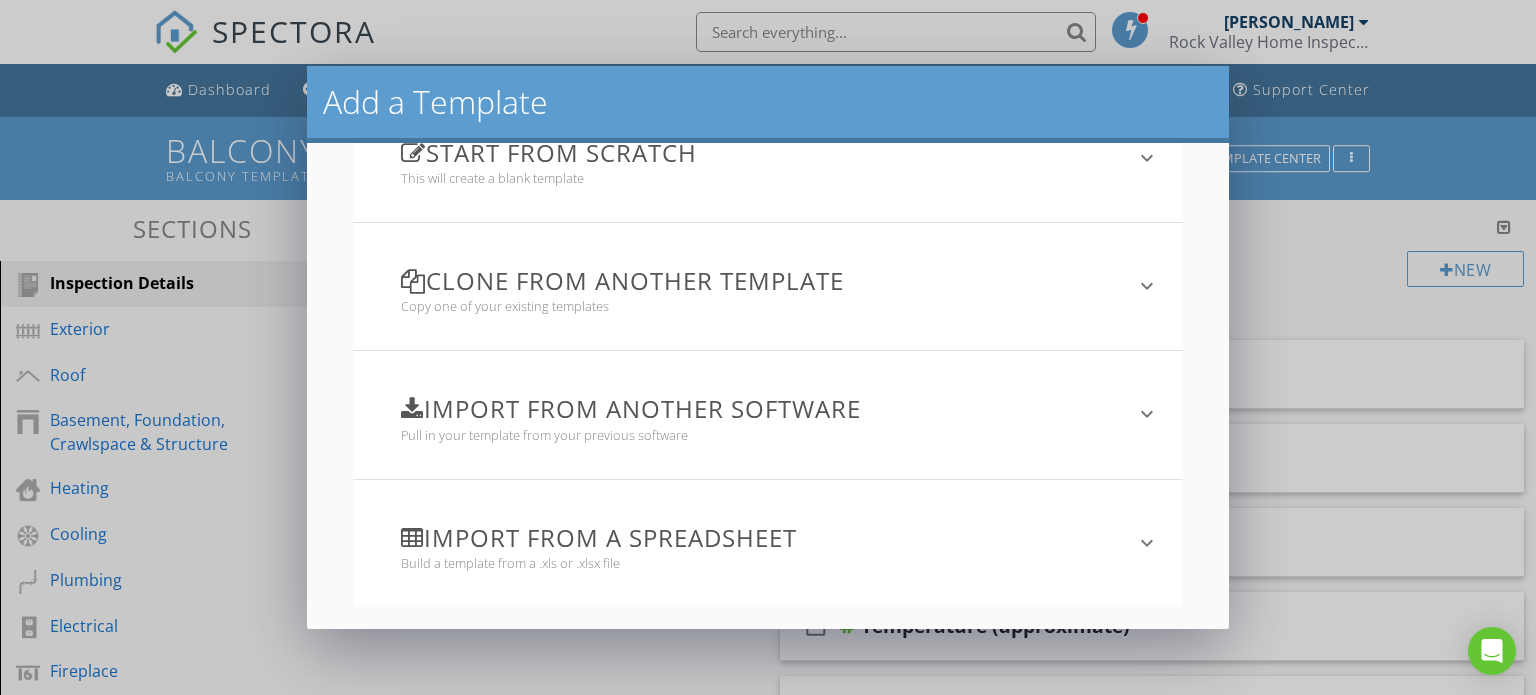 click on "Clone from another template" at bounding box center (756, 280) 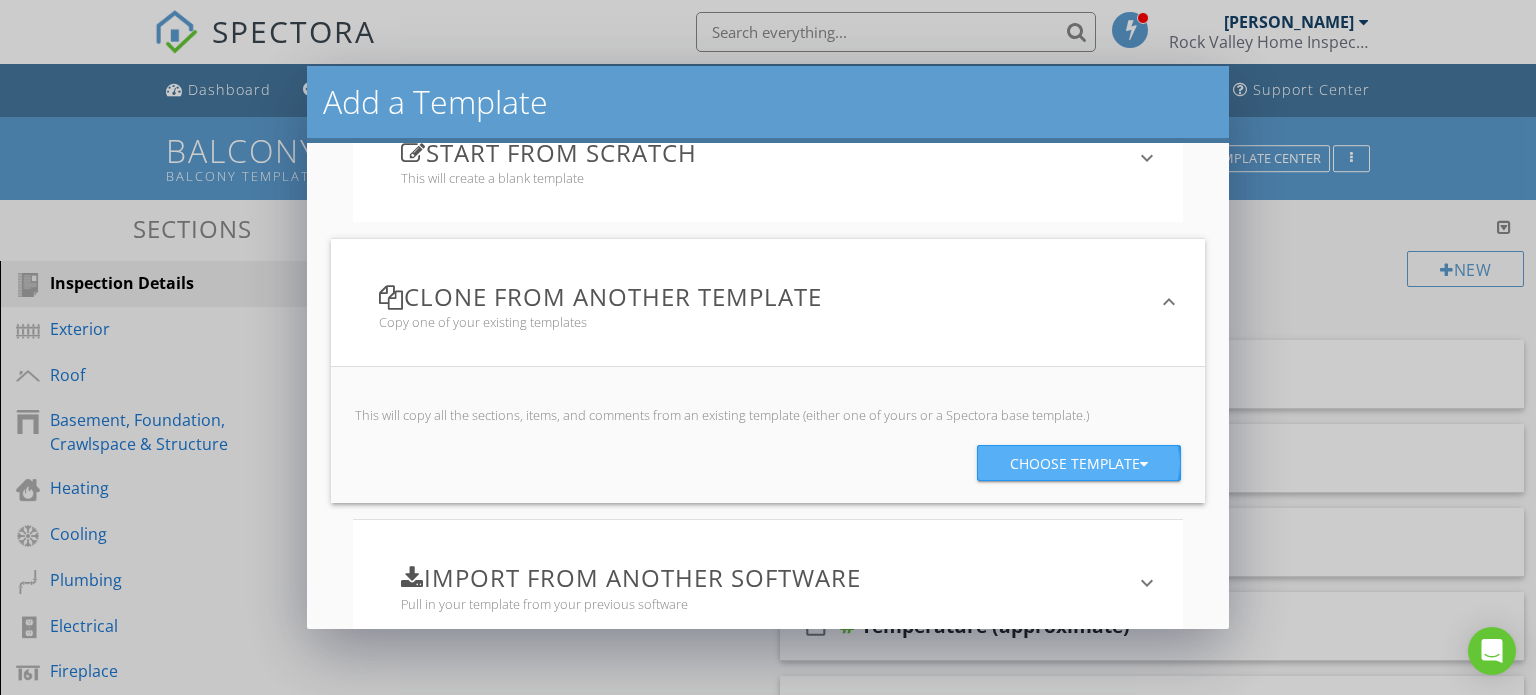 click on "Choose template" at bounding box center (1079, 464) 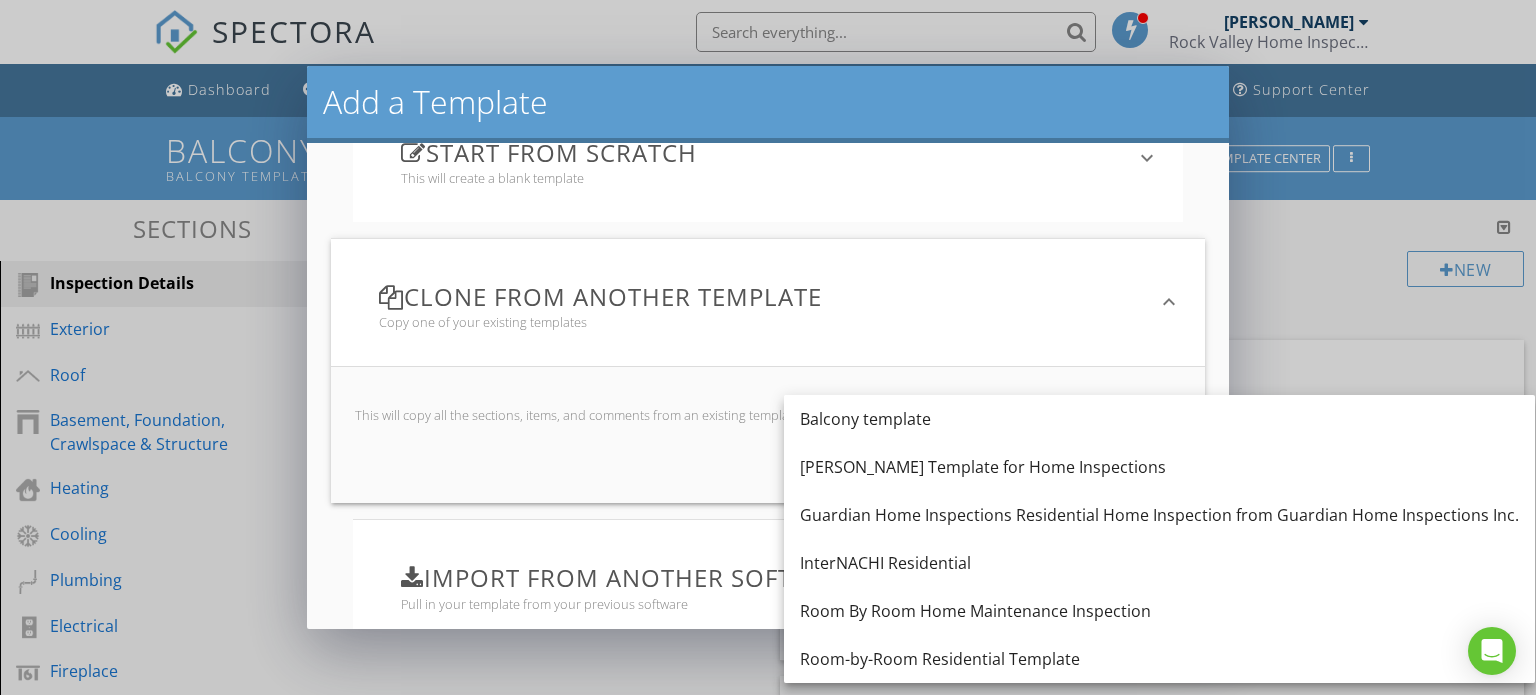 click on "Add a Template
Browse the Template Center
Get prebuilt templates from Spectora and the community. keyboard_arrow_down
We have several prebuilt templates ready for you to customize,
including templates based on InterNACHI and ASHI Standards of
Practice. Members of the Spectora community also generously
share their templates here!
Template Center
Start from scratch
This will create a blank template keyboard_arrow_down       Name     Friendly Display Name   PDF Output Format Standard arrow_drop_down
Create Template
Clone from another template
Copy one of your existing templates keyboard_arrow_down
Choose template
Import from another software
keyboard_arrow_down" at bounding box center [768, 347] 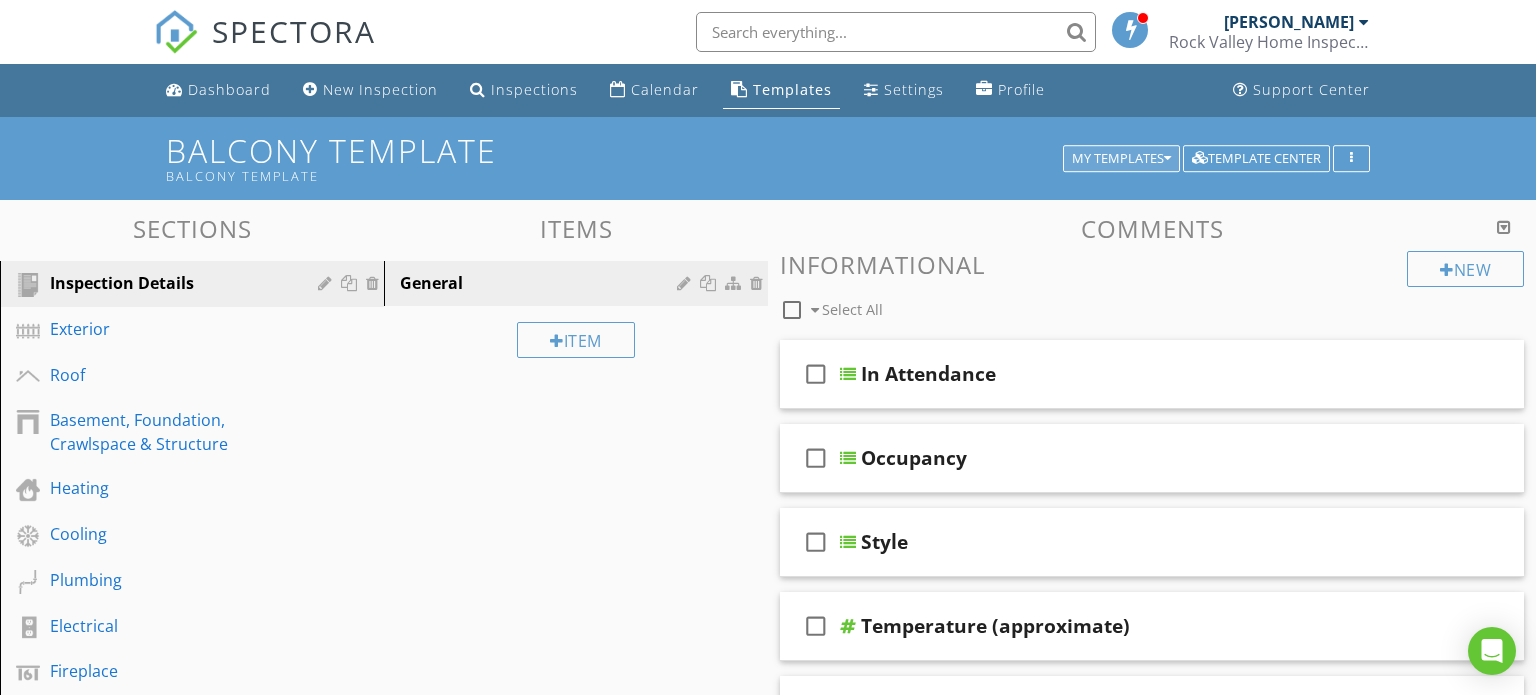 click on "My Templates" at bounding box center [1121, 159] 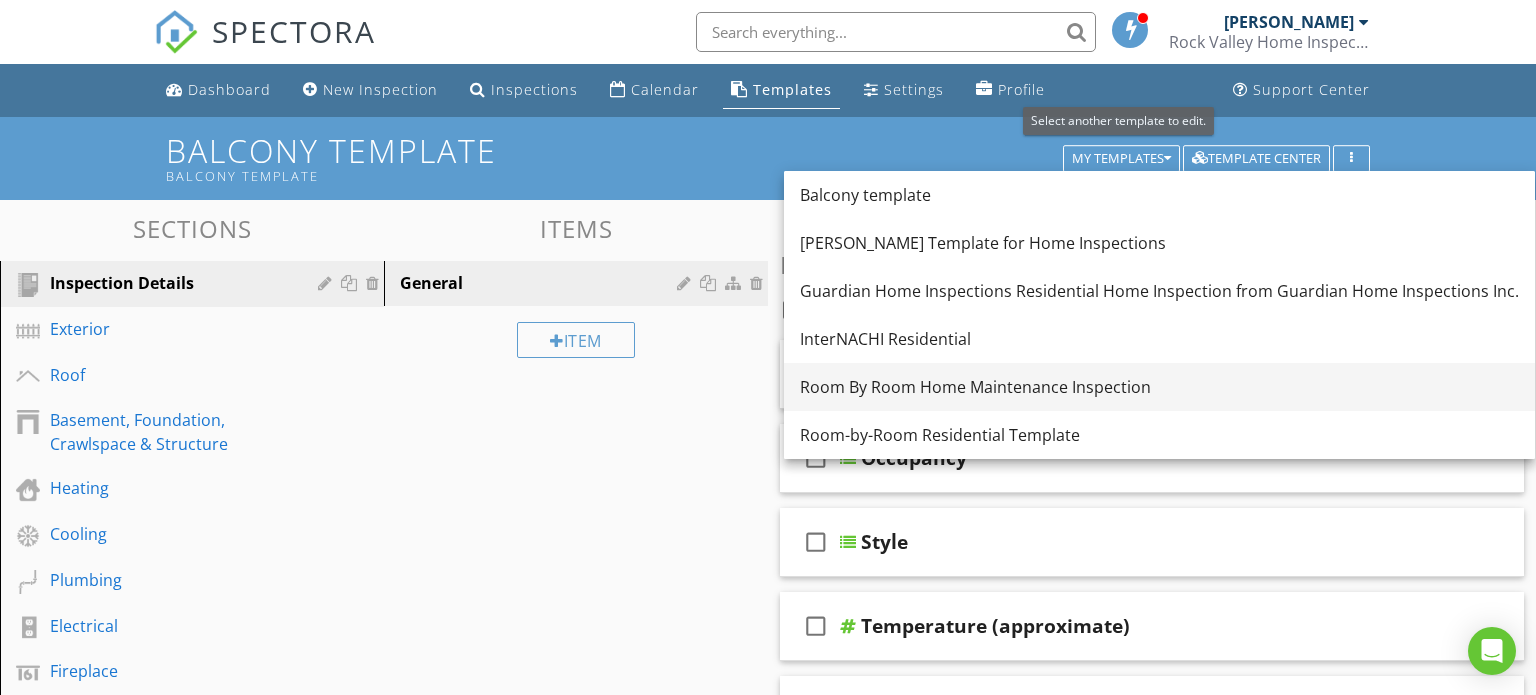 click on "Room By Room Home Maintenance Inspection" at bounding box center [1159, 387] 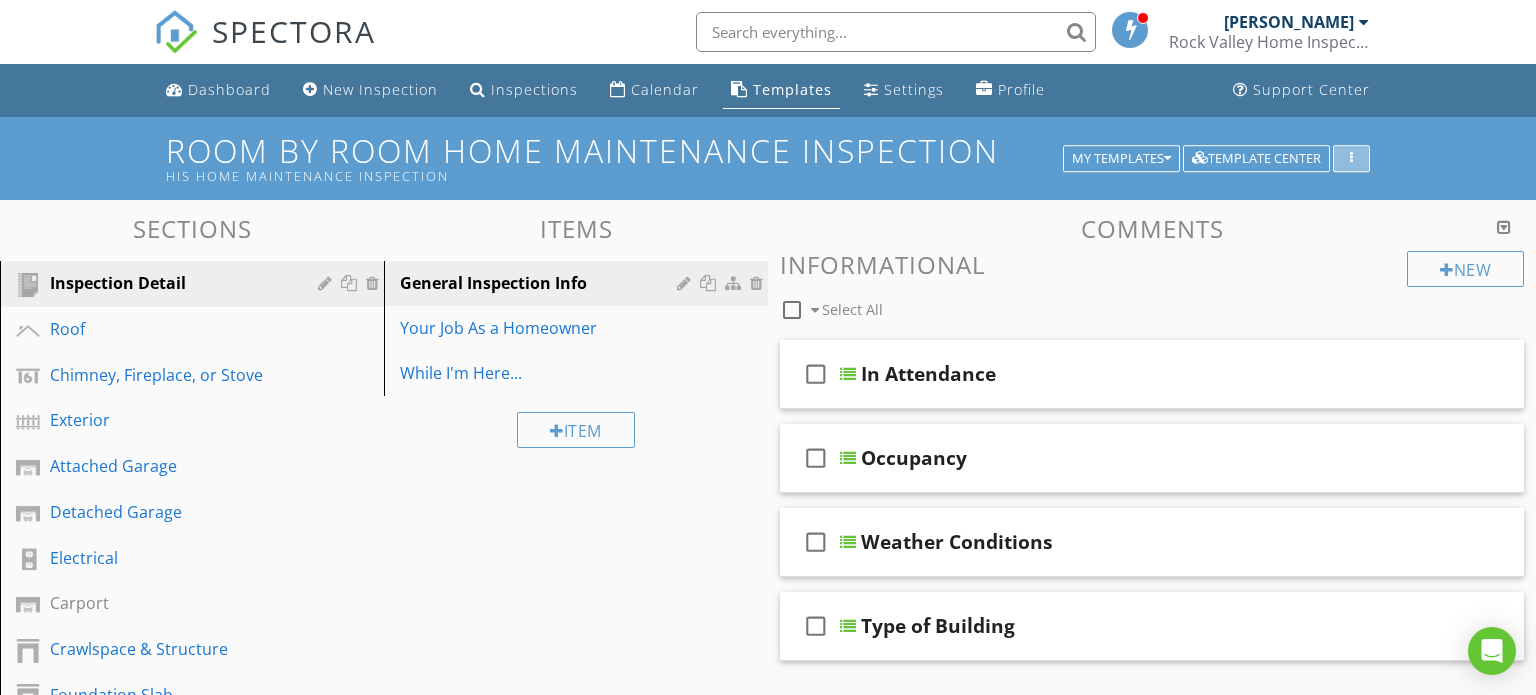 click at bounding box center (1351, 159) 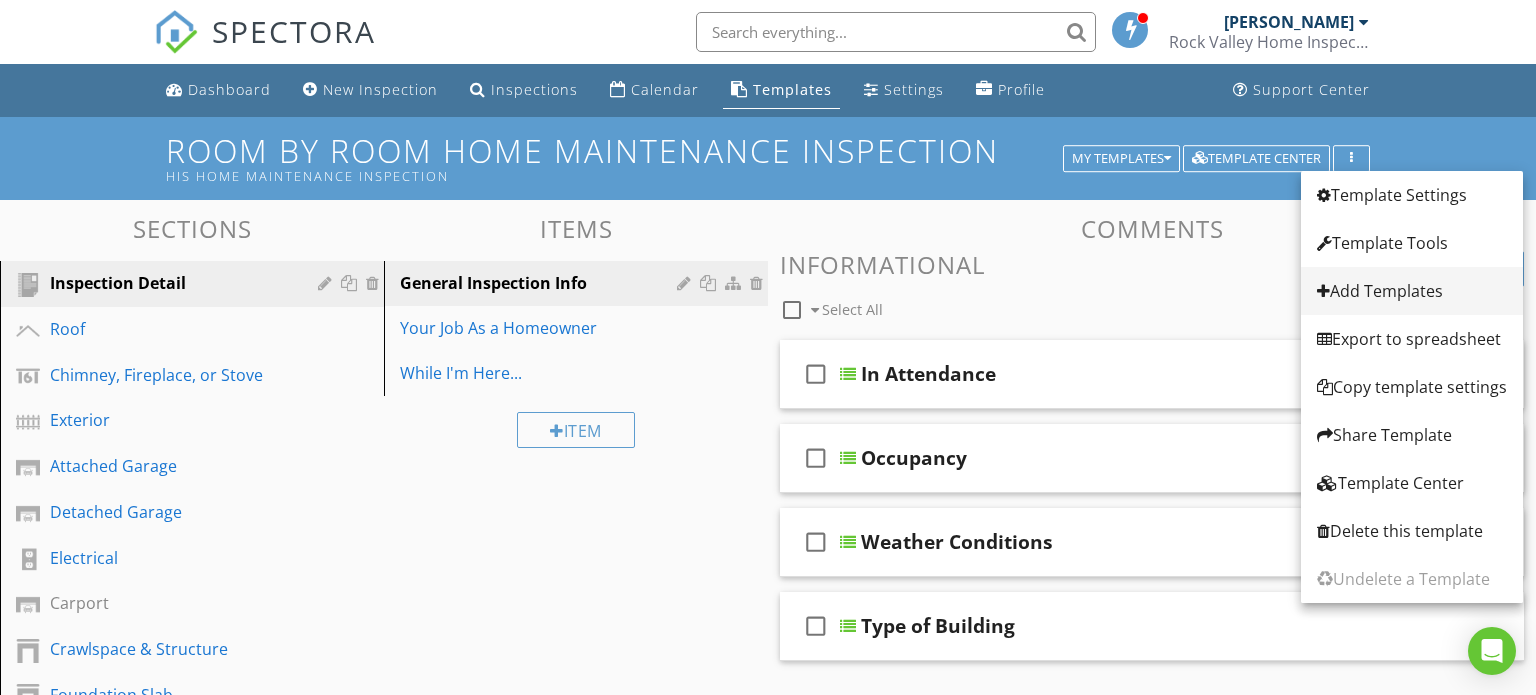 click on "Add Templates" at bounding box center [1412, 291] 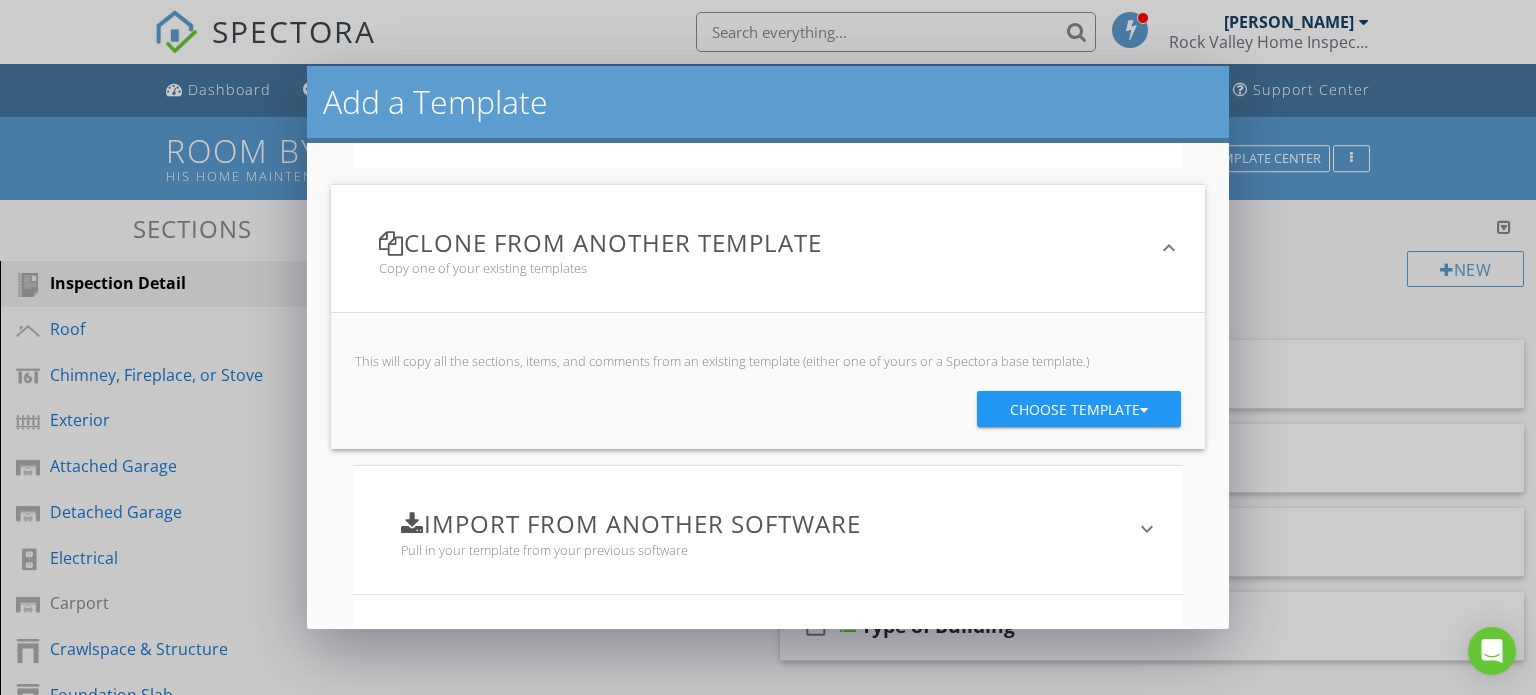 scroll, scrollTop: 253, scrollLeft: 0, axis: vertical 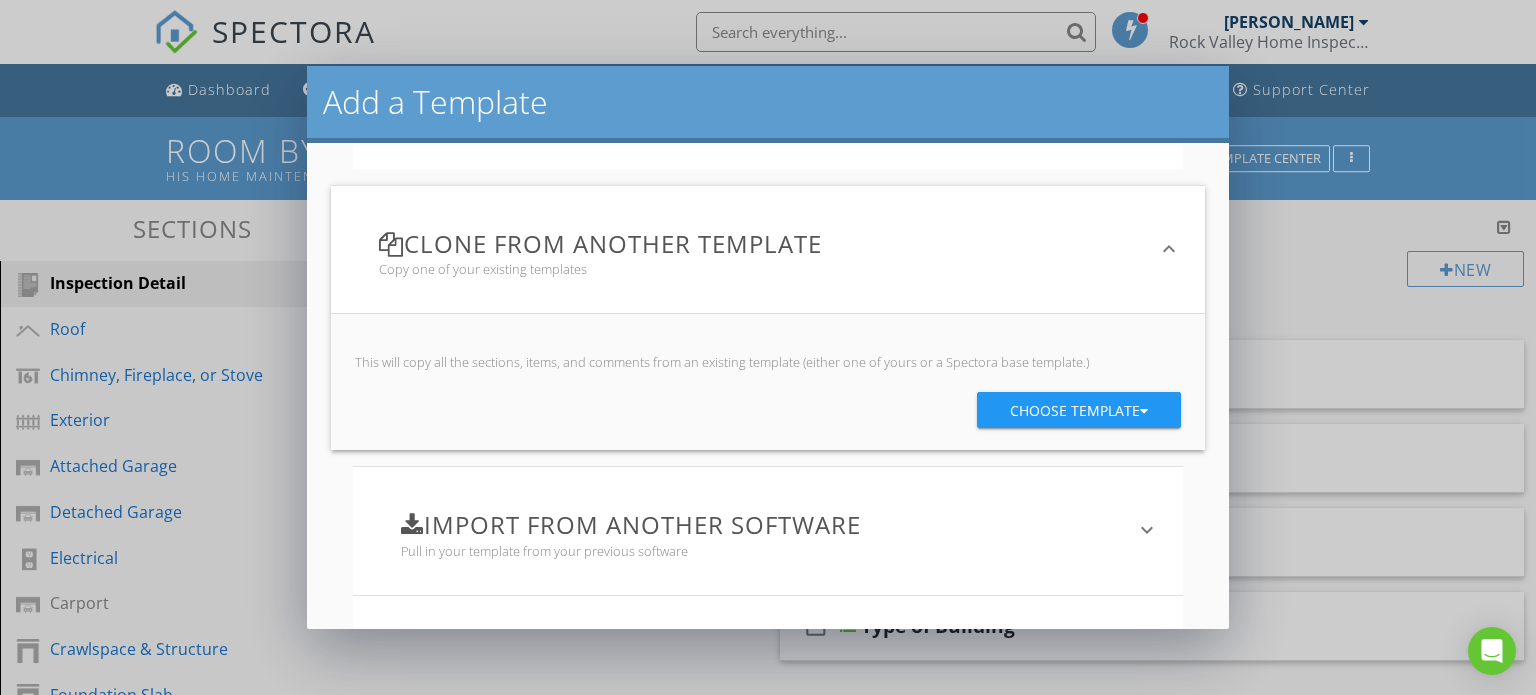 click on "Choose template" at bounding box center (1079, 411) 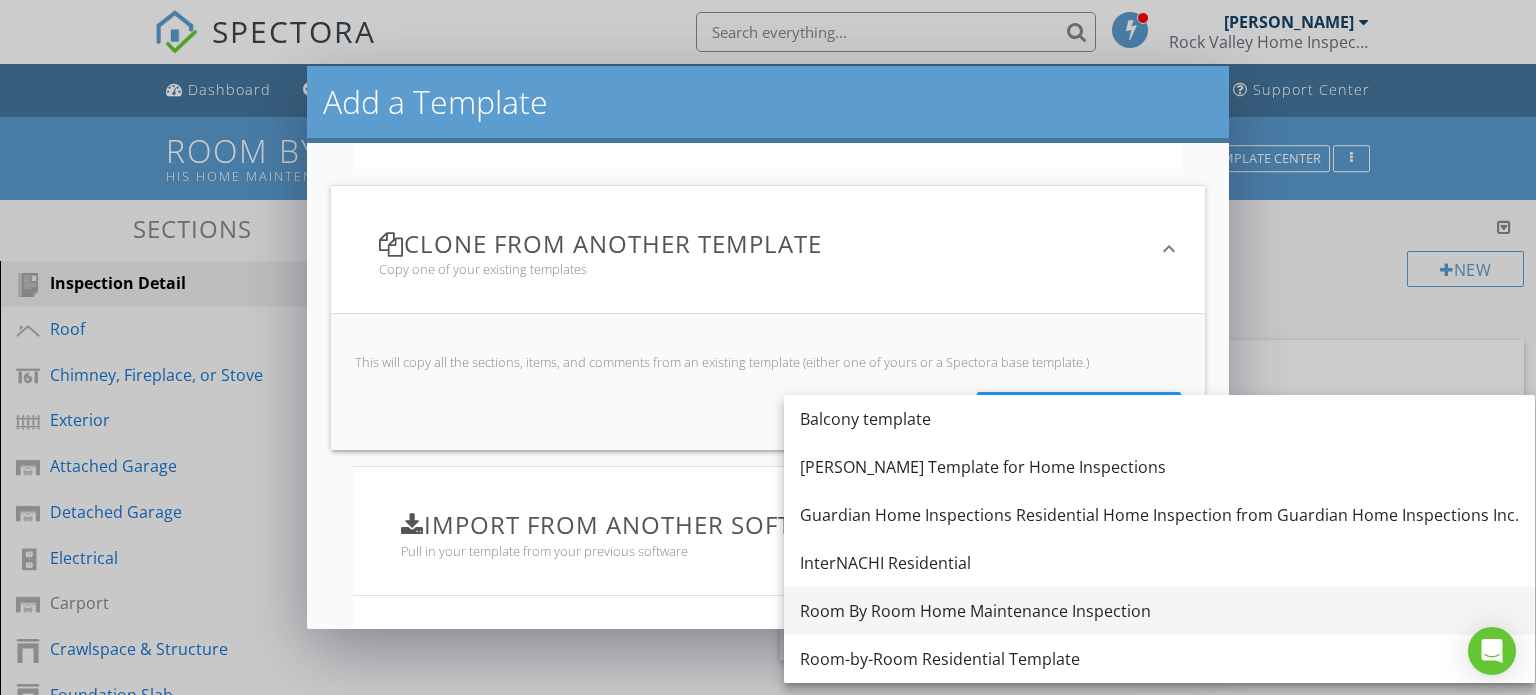 click on "Room By Room Home Maintenance Inspection" at bounding box center (1159, 611) 